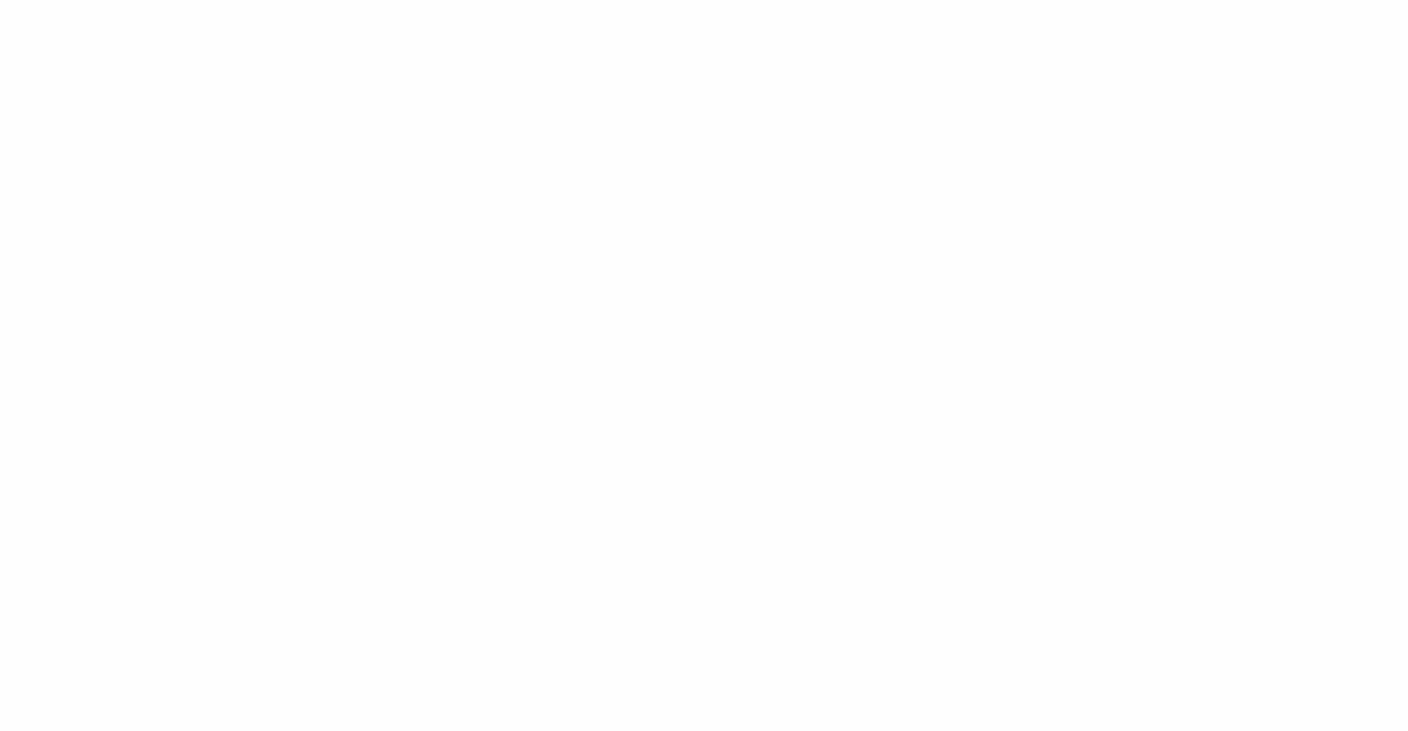 scroll, scrollTop: 0, scrollLeft: 0, axis: both 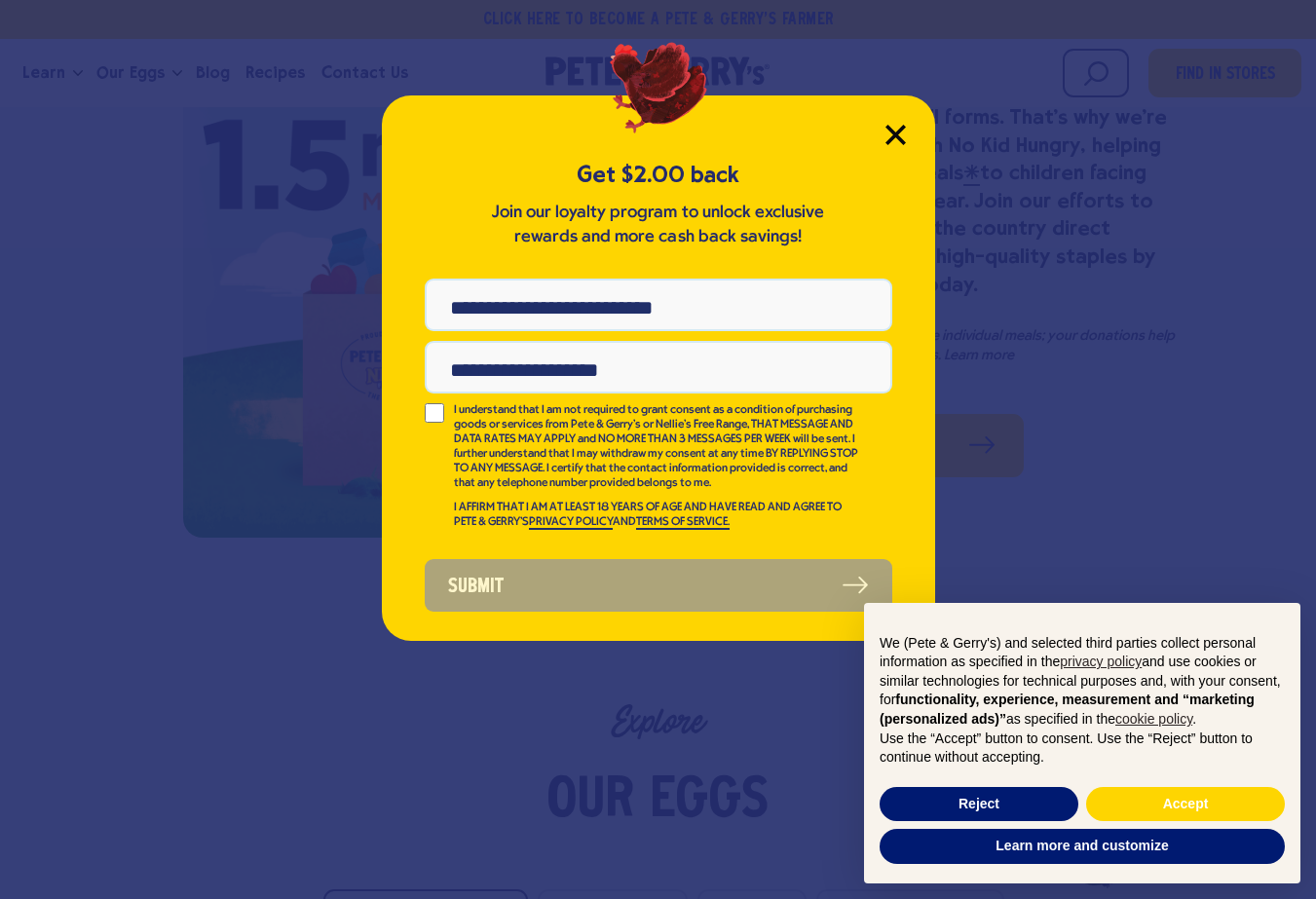 click 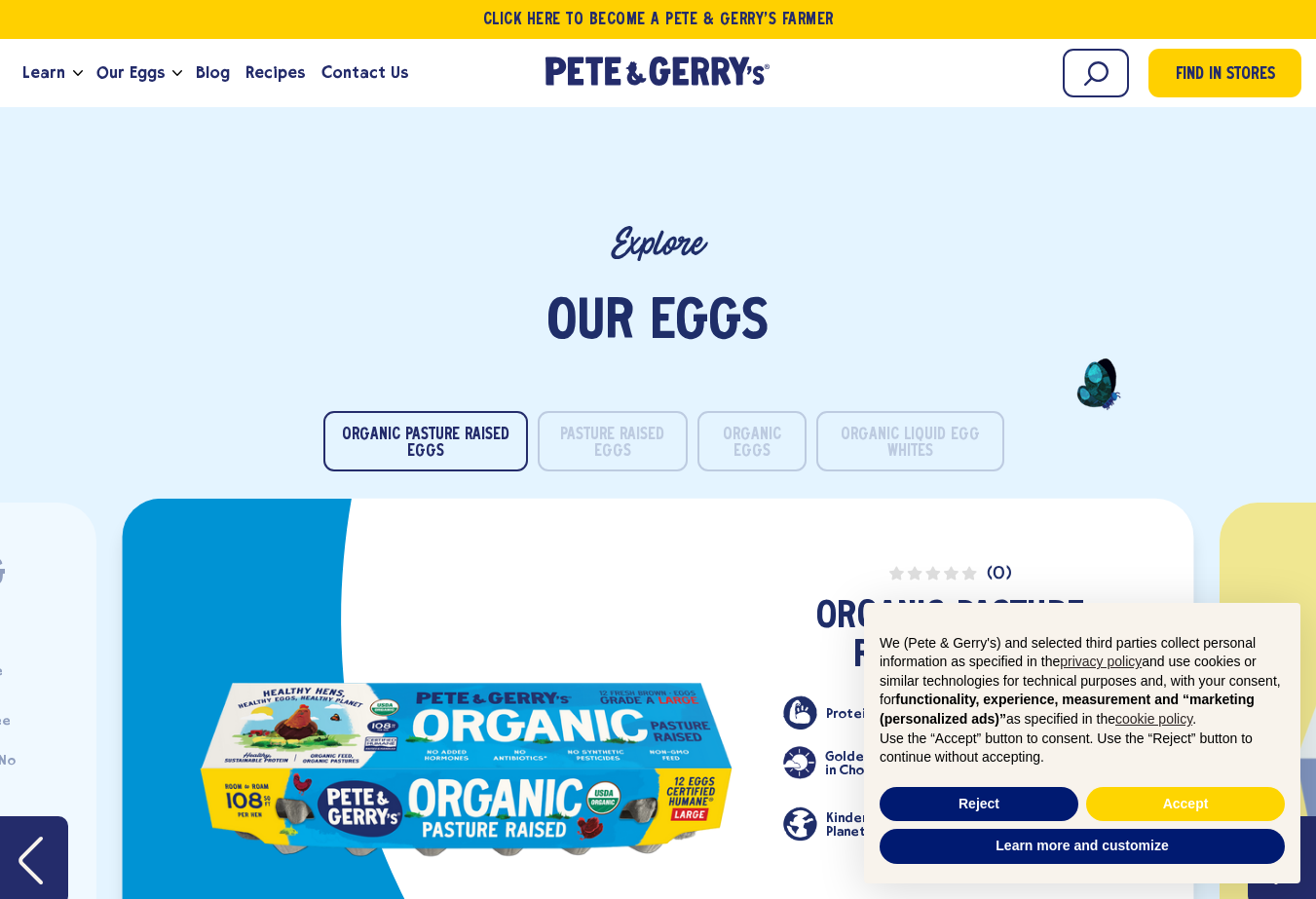 scroll, scrollTop: 3006, scrollLeft: 0, axis: vertical 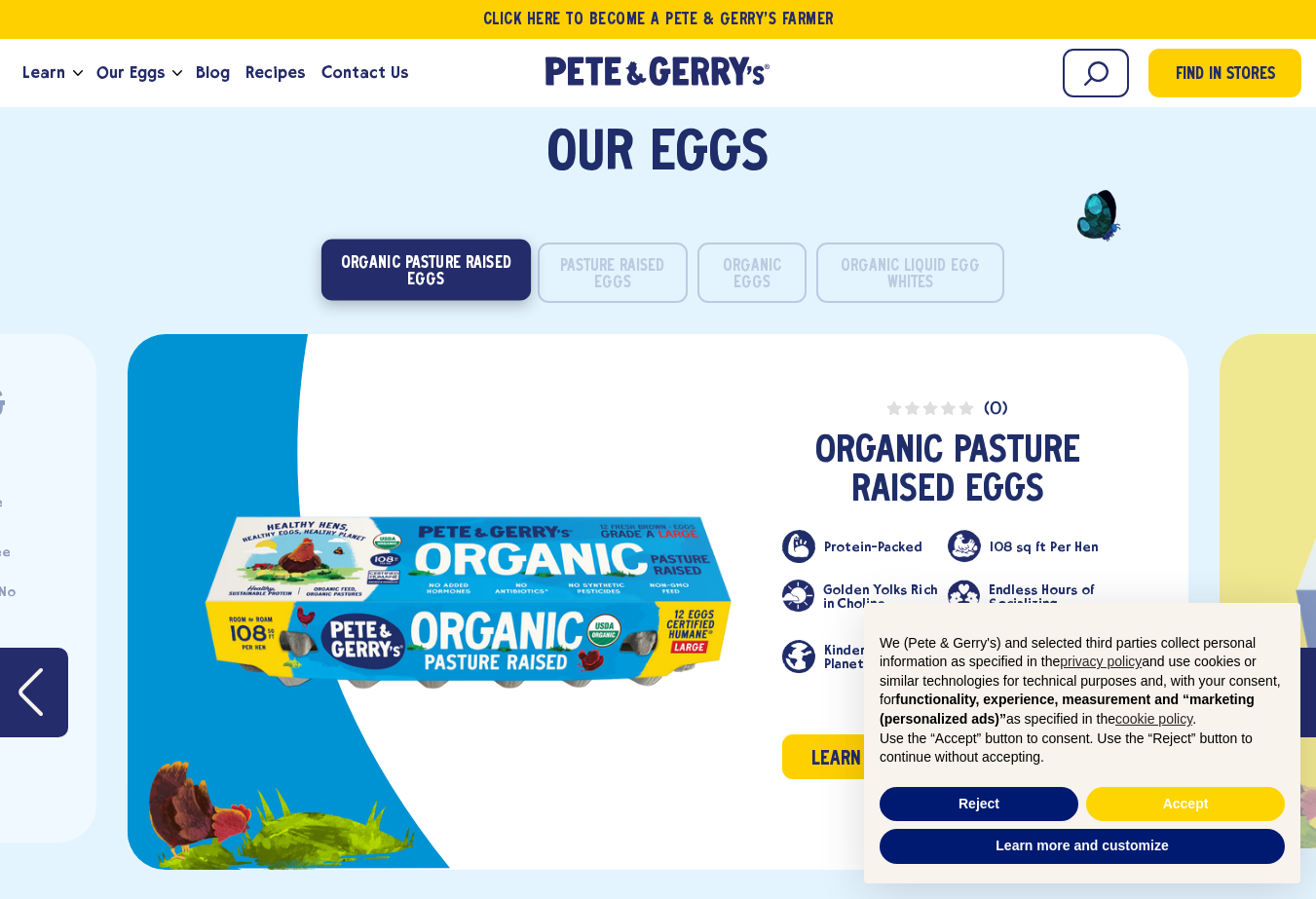 click on "Organic Pasture Raised Eggs" at bounding box center (425, 270) 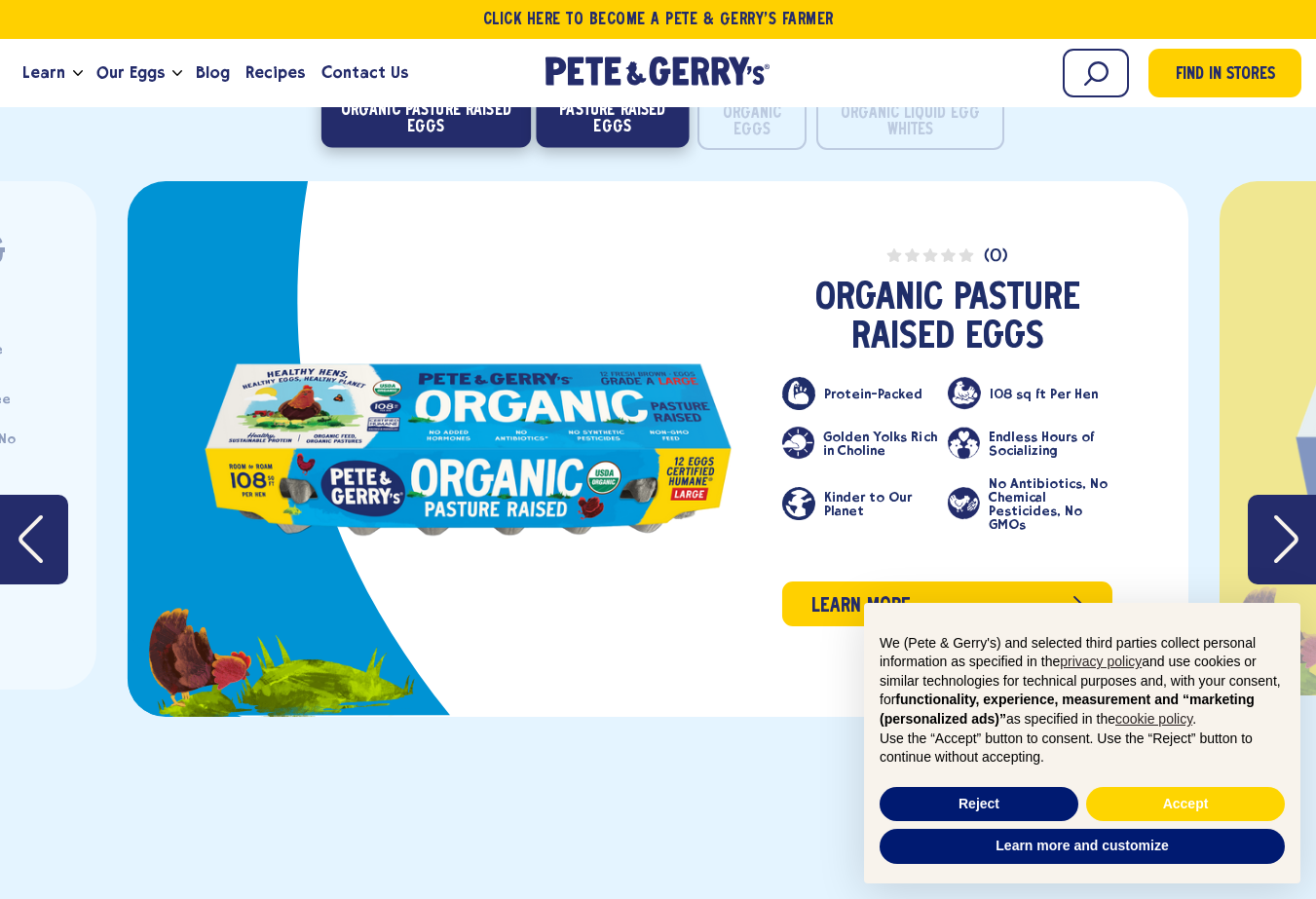 scroll, scrollTop: 3134, scrollLeft: 0, axis: vertical 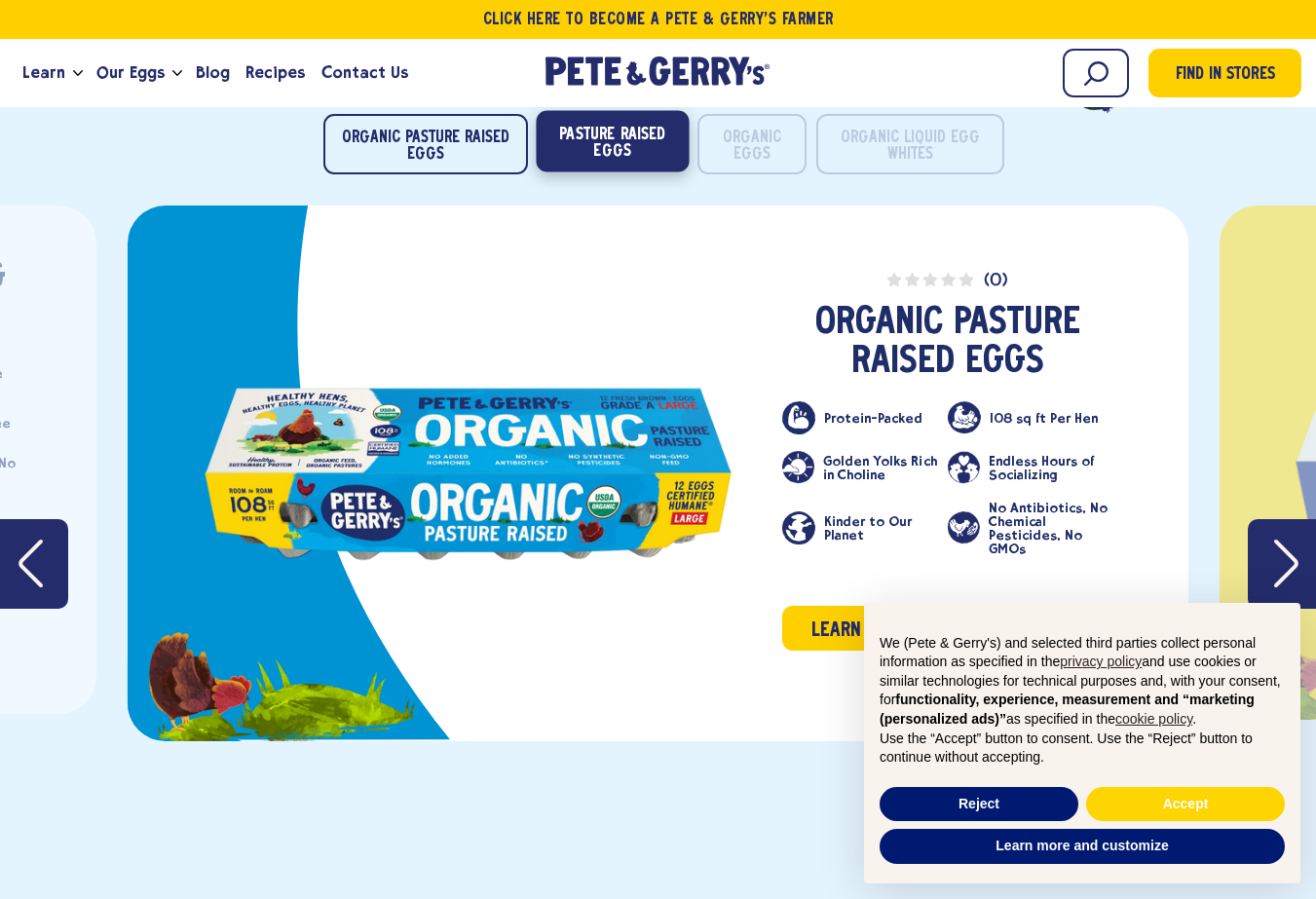 drag, startPoint x: 632, startPoint y: 151, endPoint x: 643, endPoint y: 146, distance: 12.083046 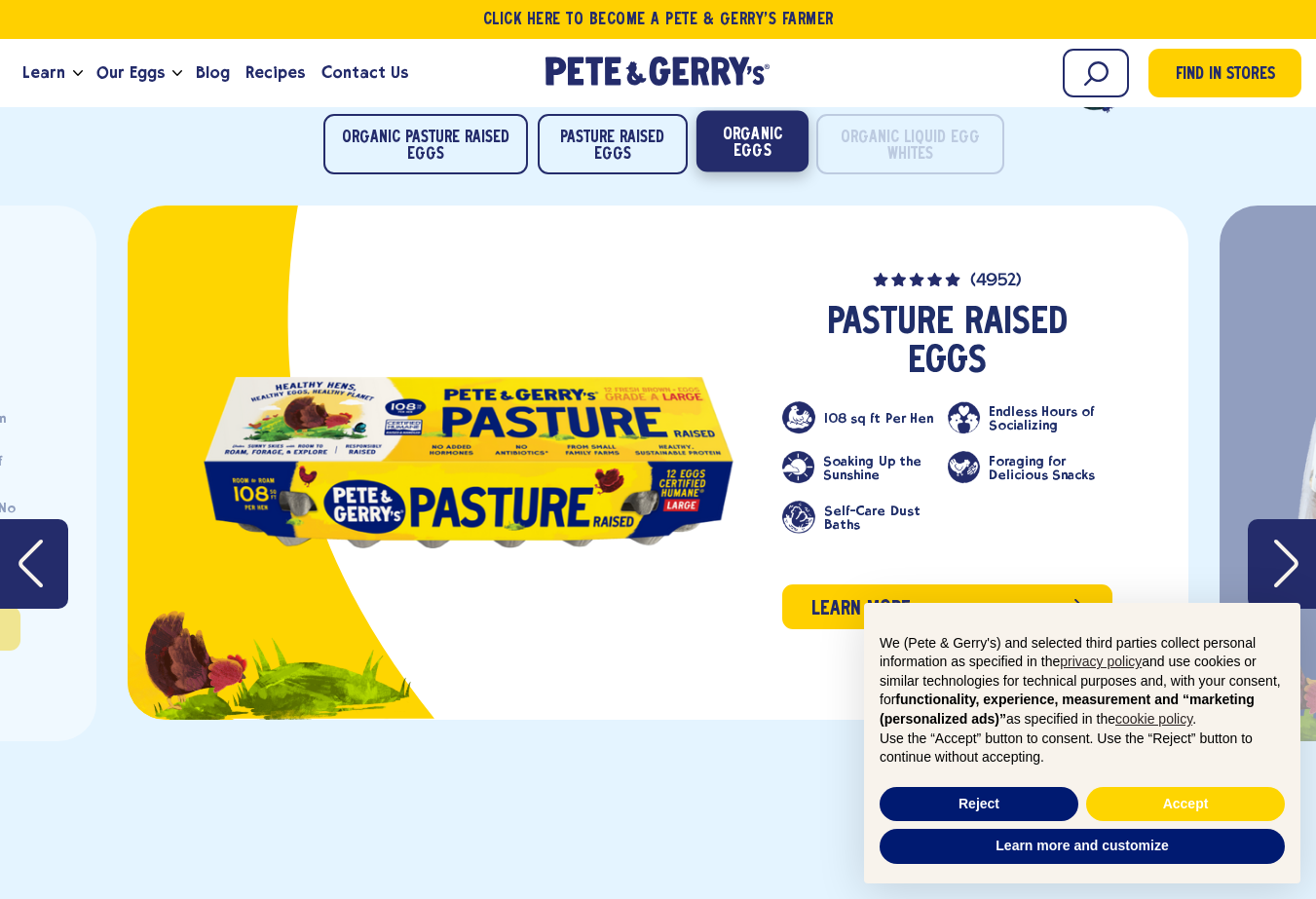 click on "Organic Eggs" at bounding box center [752, 141] 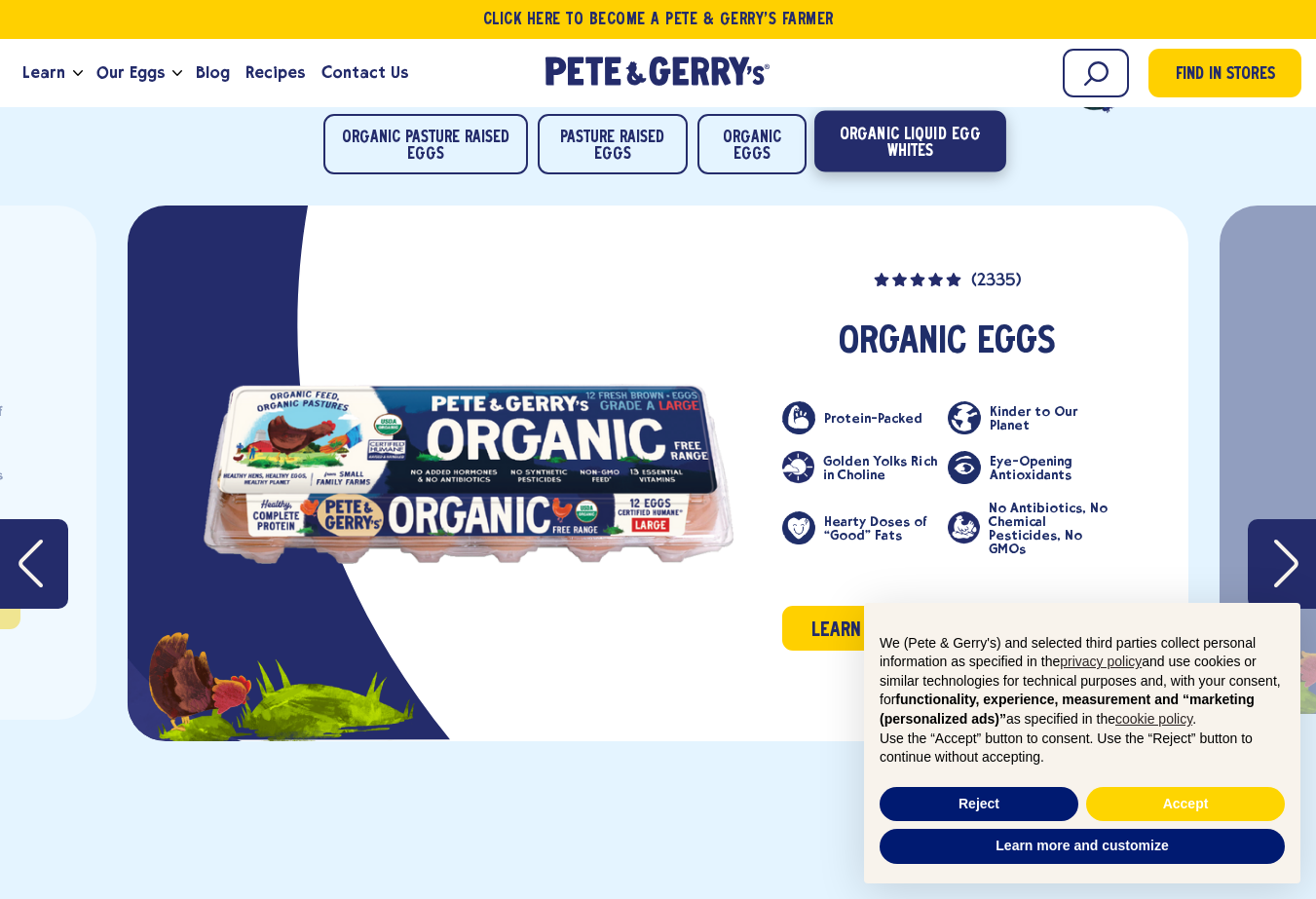 click on "Organic Liquid Egg Whites" at bounding box center (911, 141) 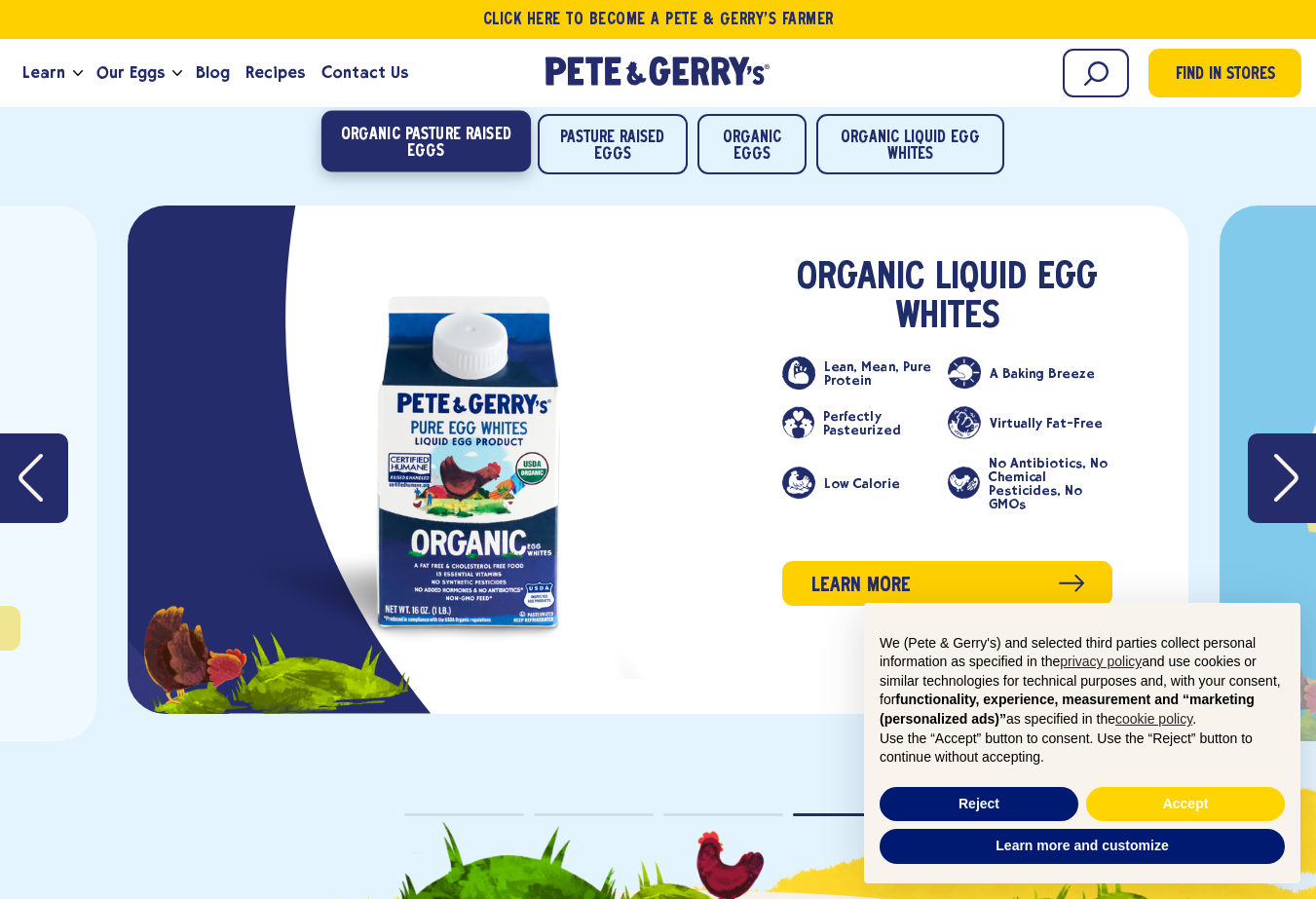 click on "Organic Pasture Raised Eggs" at bounding box center [425, 141] 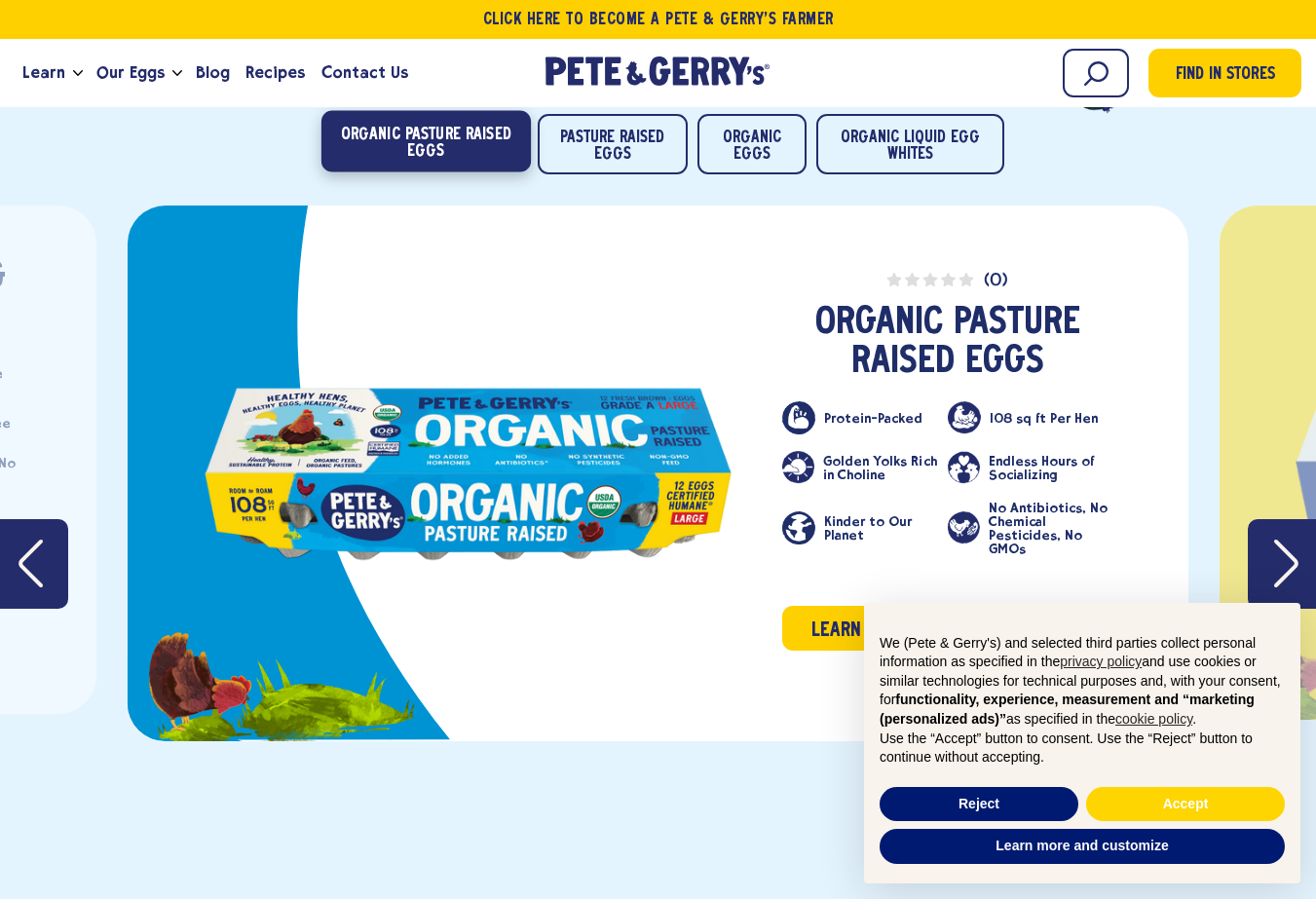 click 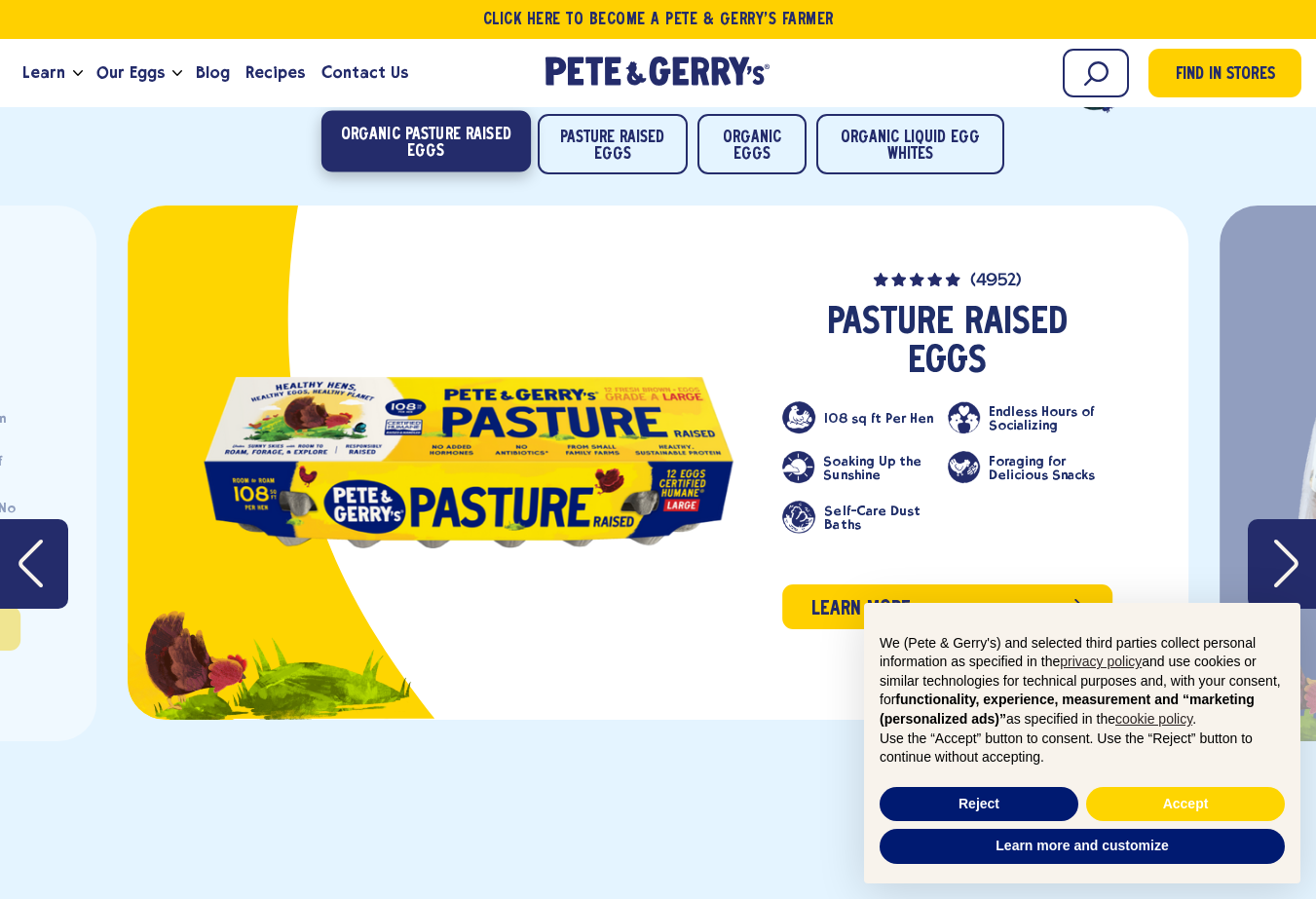 click 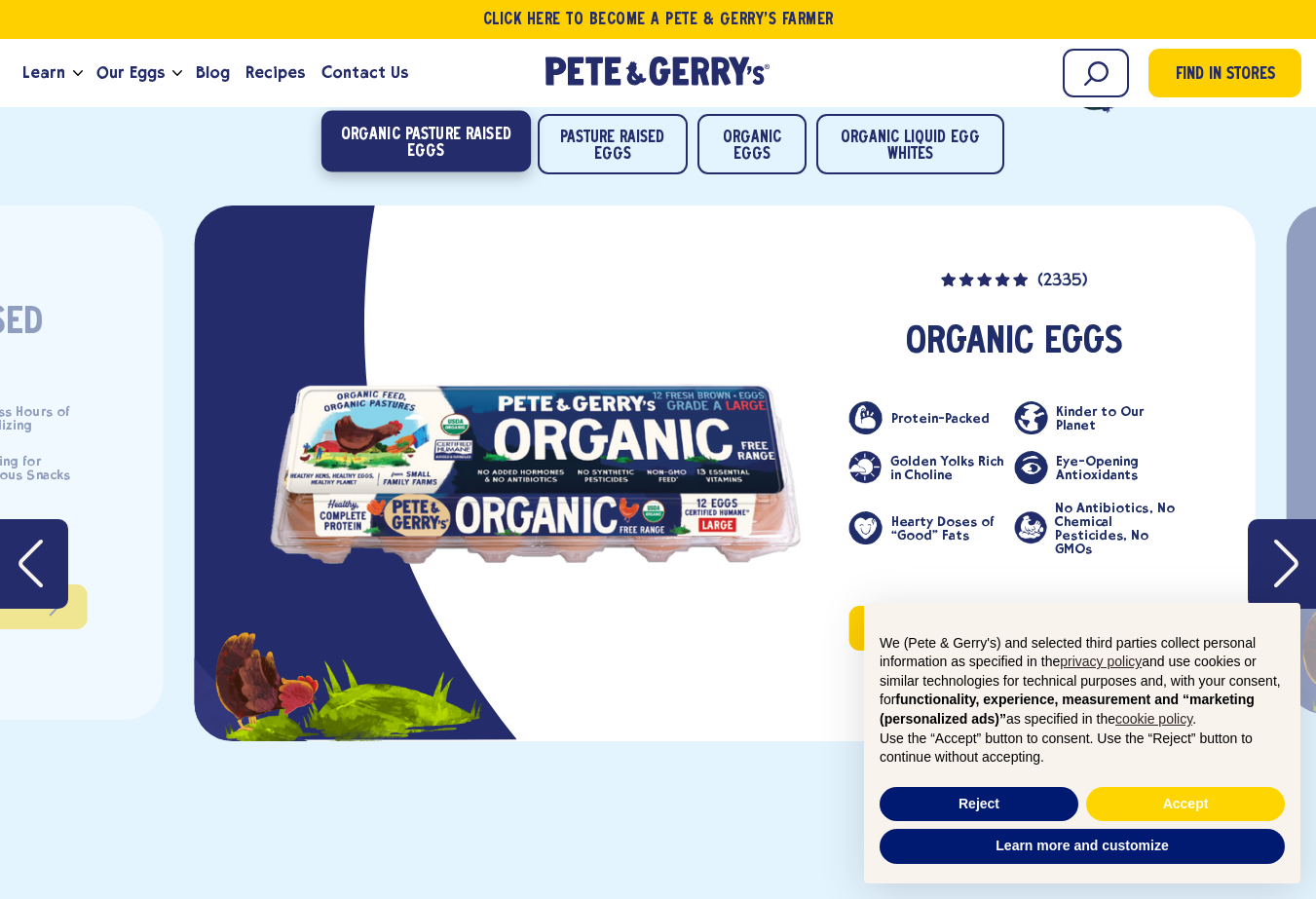 click 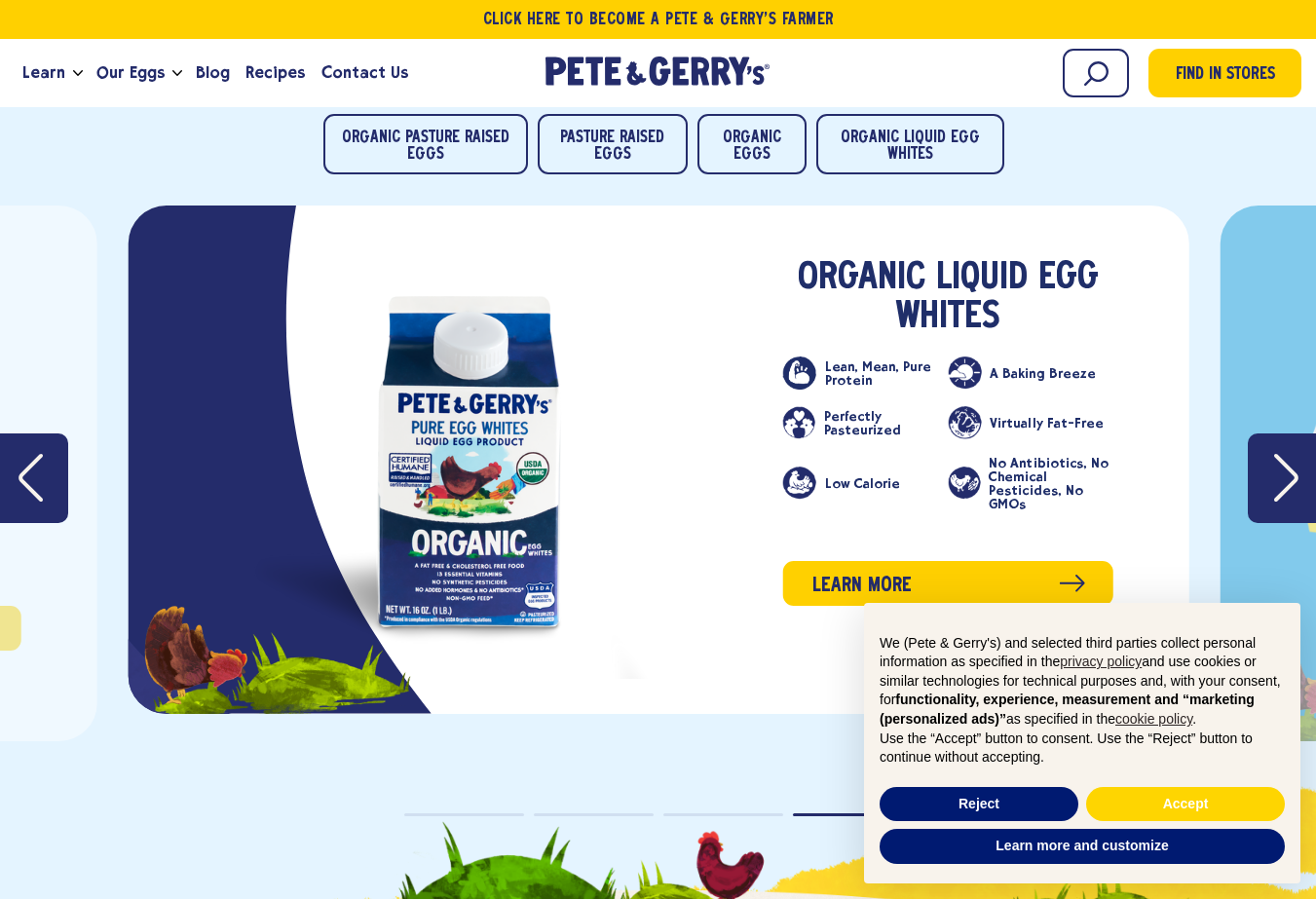 click on "(0)
0.0 (0)
Organic Pasture Raised Eggs
Protein-Packed
108 sq ft Per Hen
Golden Yolks Rich in Choline
Endless Hours of Socializing
Kinder to Our Planet
No Antibiotics, No Chemical Pesticides, No GMOs
Learn more
BUY NOW" at bounding box center [1750, 472] 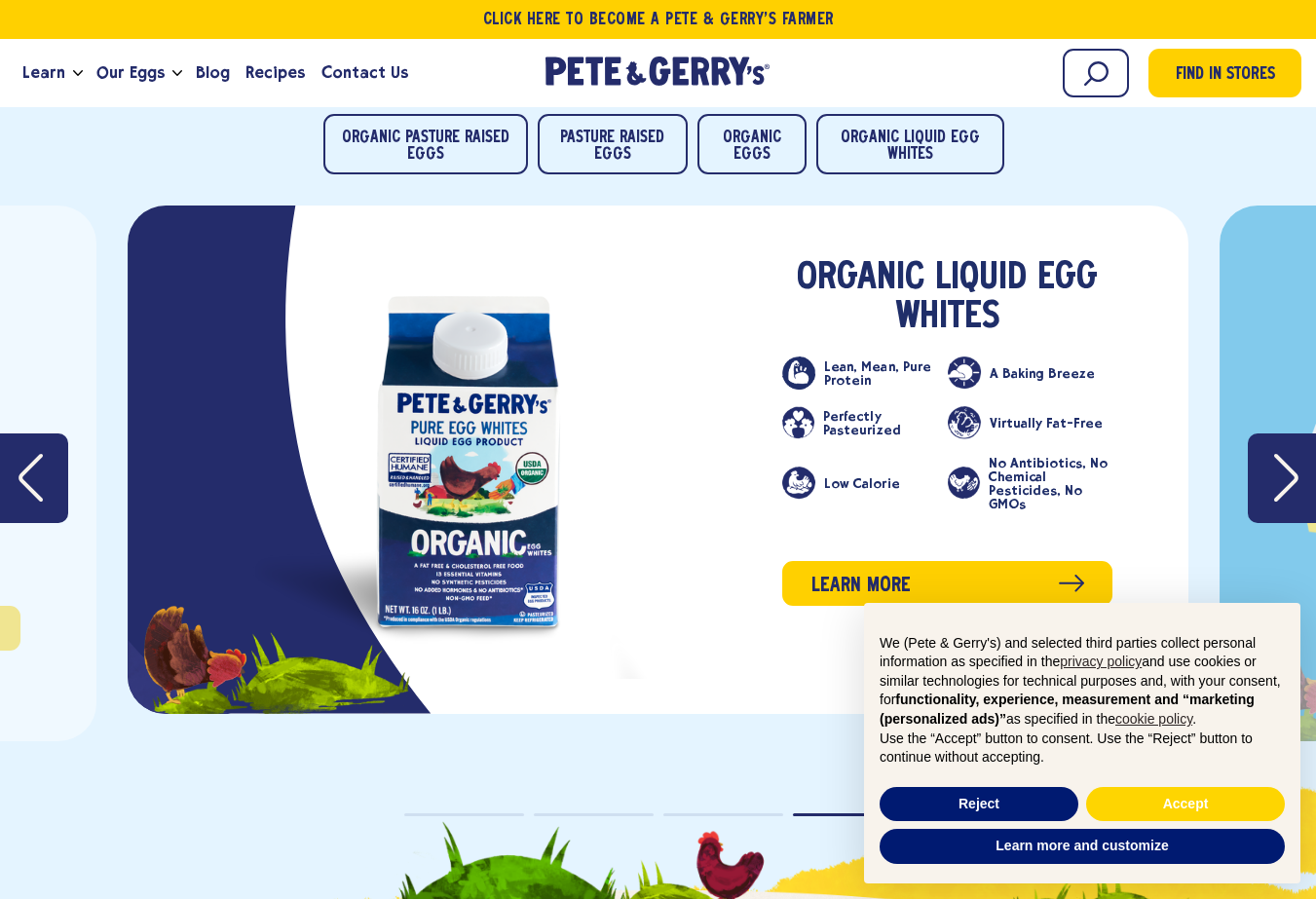 click 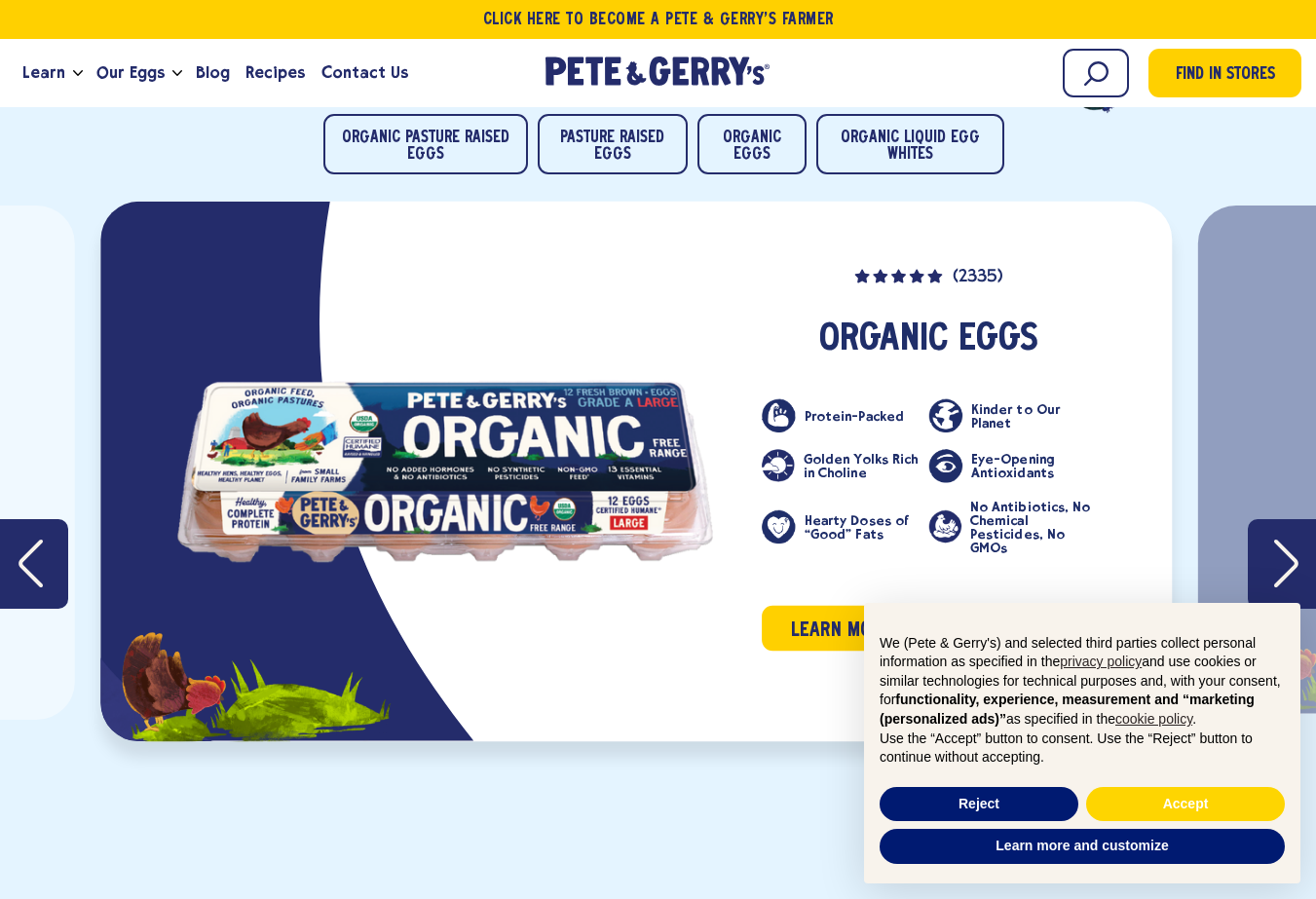 click on "An average rating between 1 and 5 starts made by customers.
(4952)
4.8 (4952)
Pasture Raised Eggs
108 sq ft Per Hen
Endless Hours of Socializing
Soaking Up the Sunshine
Foraging for Delicious Snacks
Self-Care Dust Baths
Learn more" at bounding box center [-456, 462] 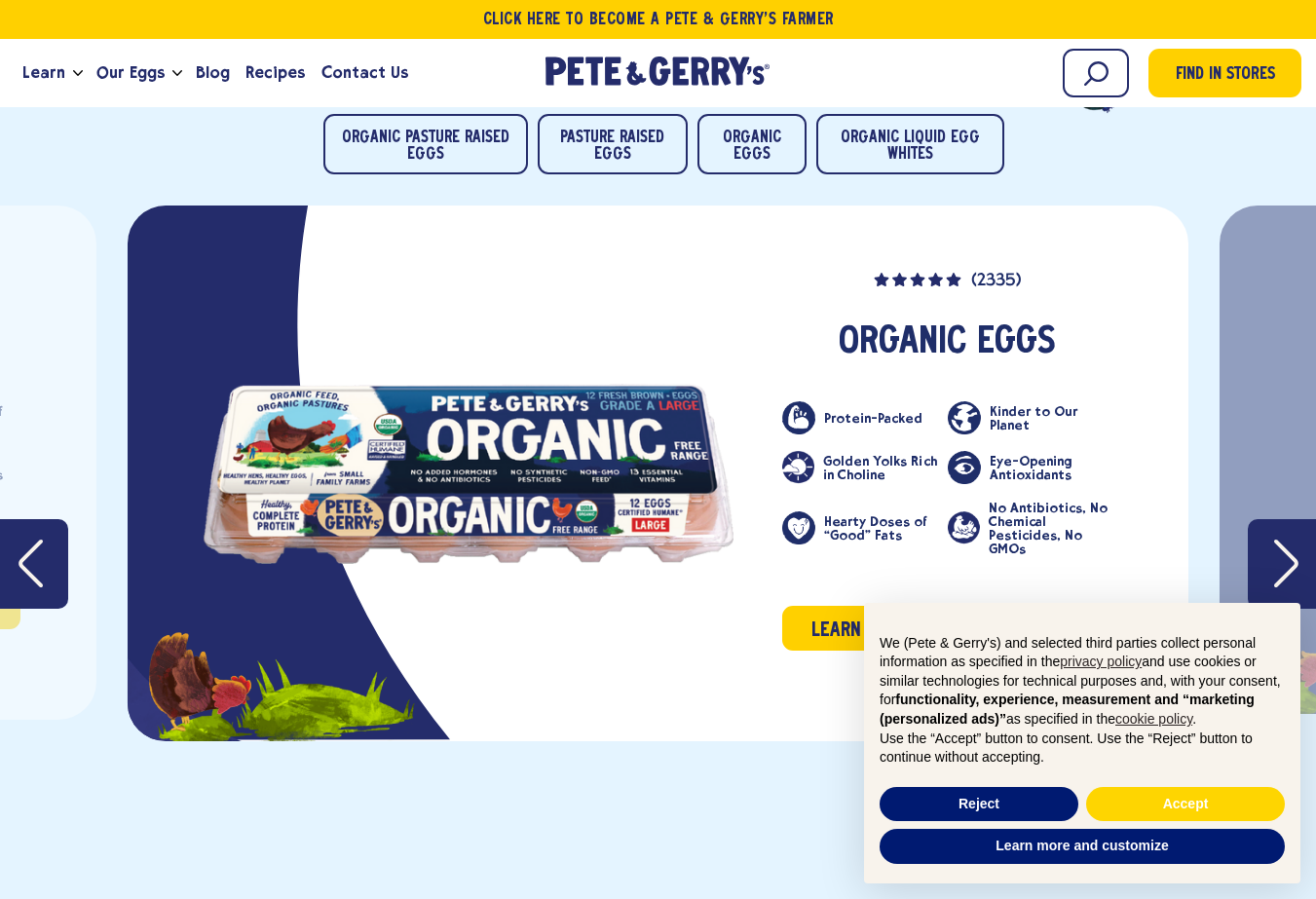 click 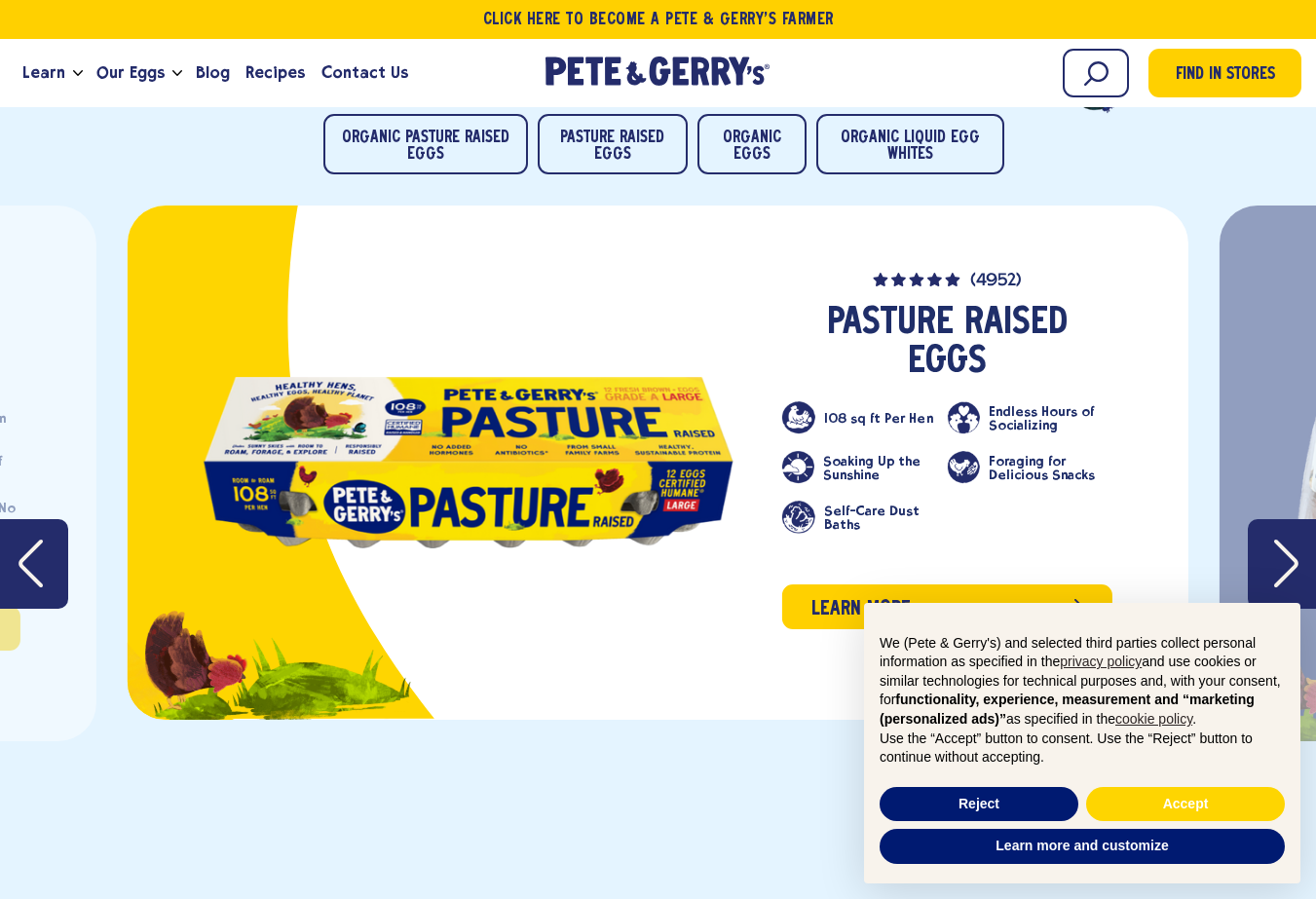 click 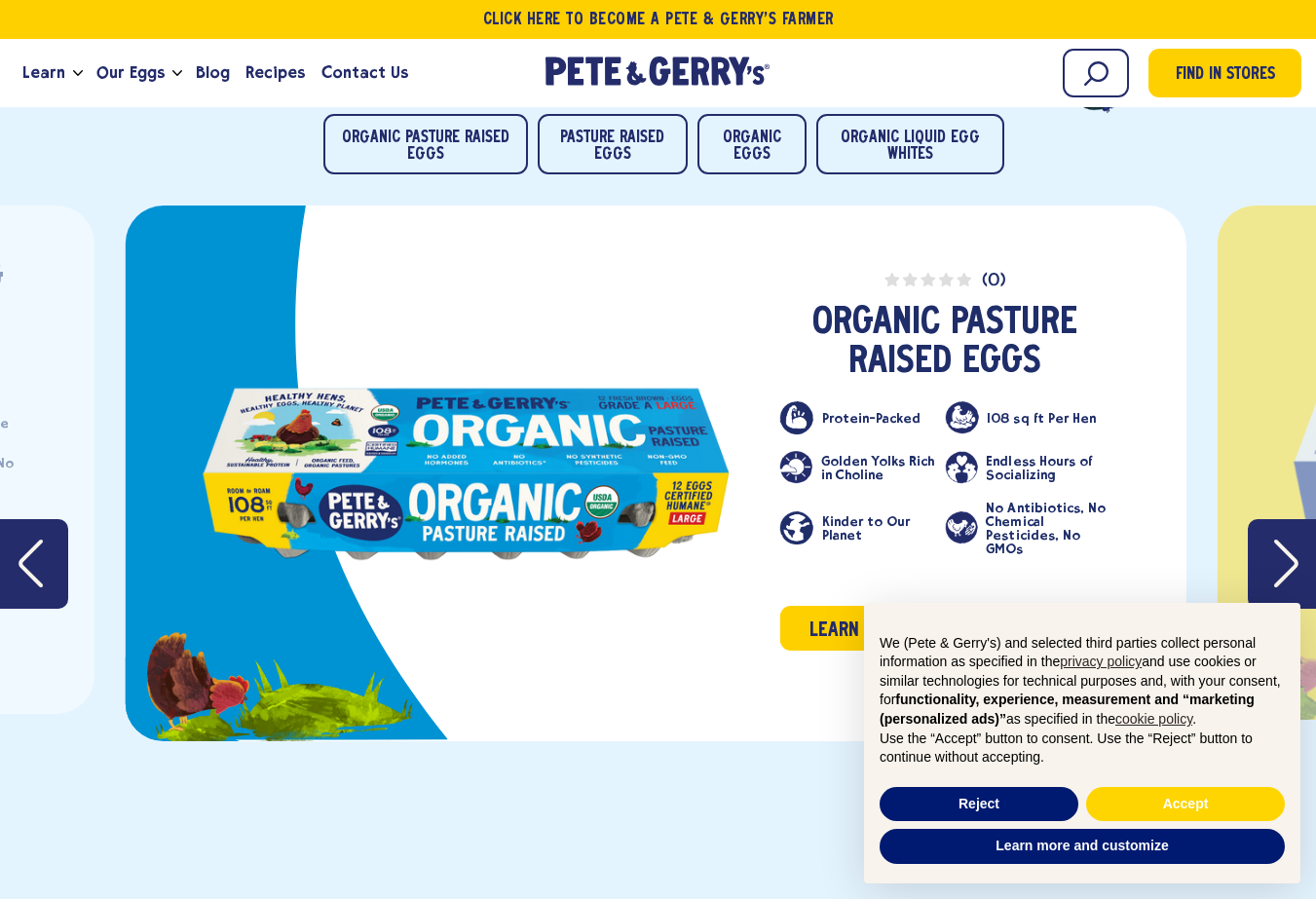 click 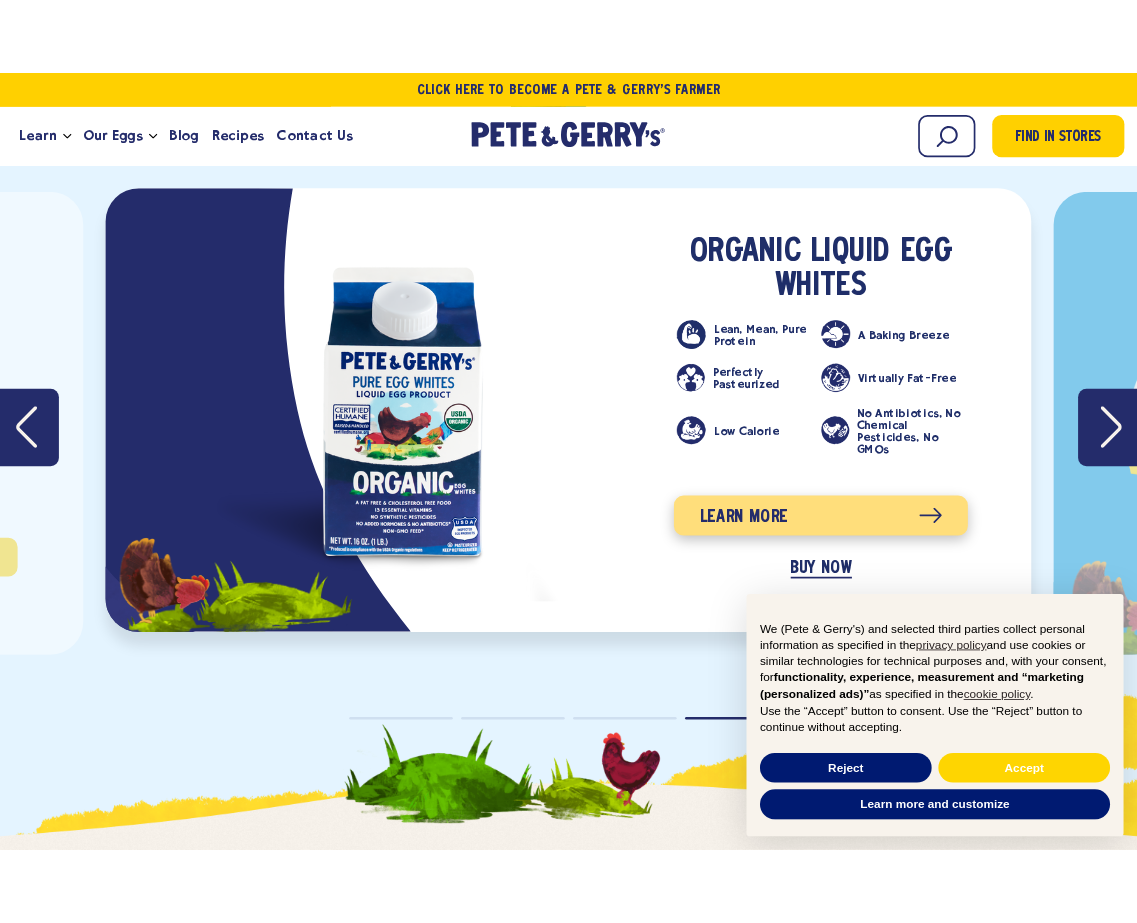 scroll, scrollTop: 3302, scrollLeft: 0, axis: vertical 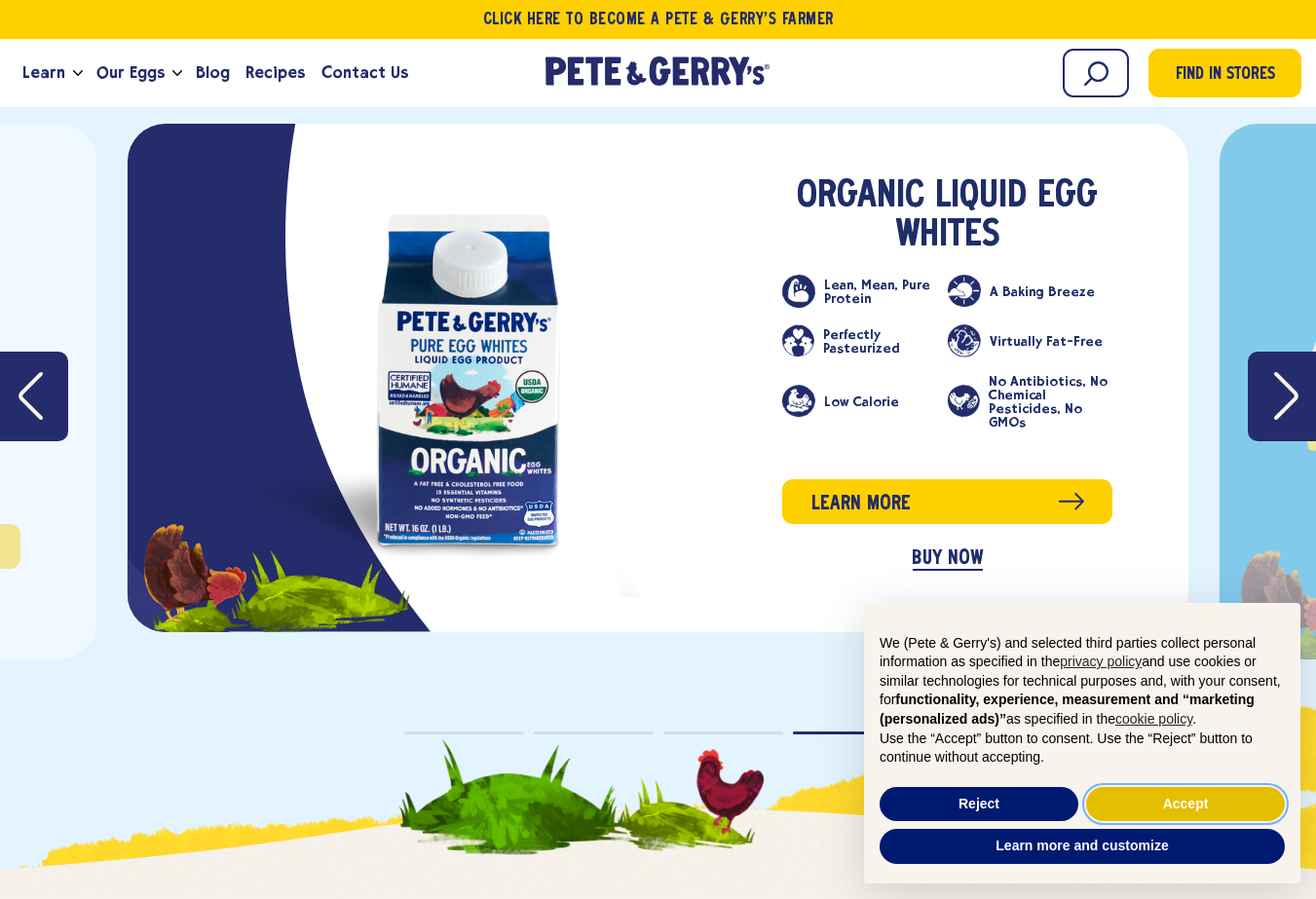click on "Accept" at bounding box center (1185, 805) 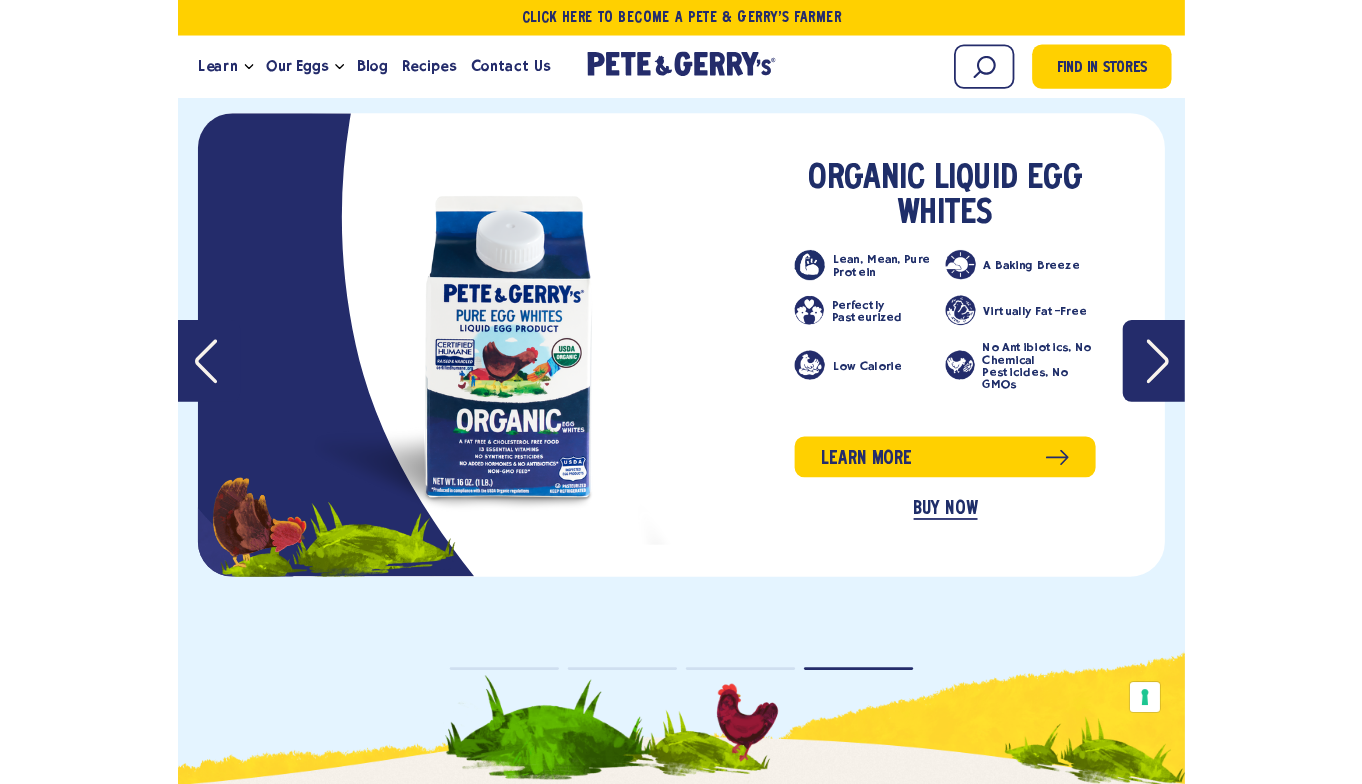 scroll, scrollTop: 3302, scrollLeft: 0, axis: vertical 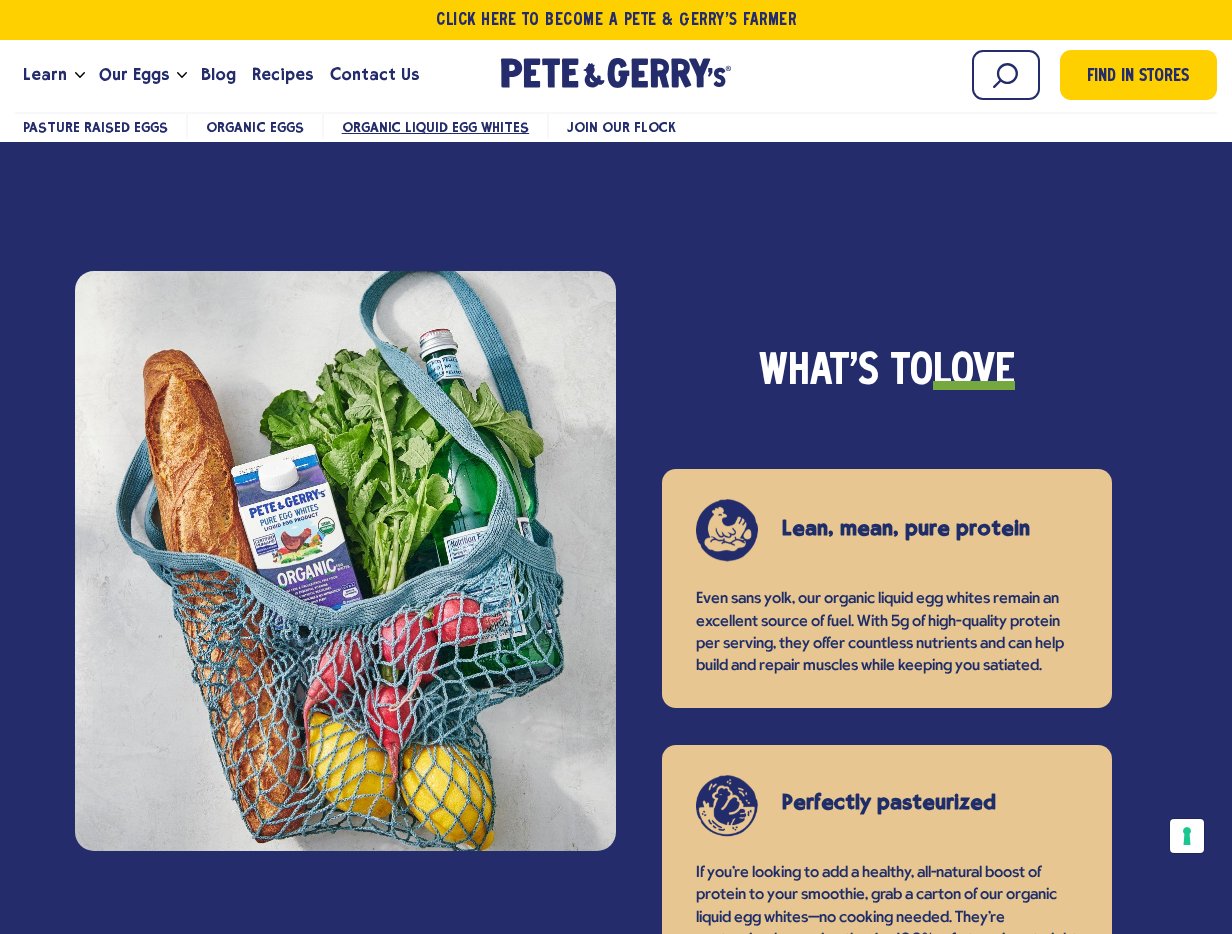 click on "What's  to  Love
Lean, mean, pure protein
Even sans yolk, our organic liquid egg whites remain an excellent source of fuel. With 5g of high-quality protein per serving, they offer countless nutrients and can help build and repair muscles while keeping you satiated.
Perfectly pasteurized
If you’re looking to add a healthy, all-natural boost of protein to your smoothie, grab a carton of our organic liquid egg whites—no cooking needed. They’re pasteurized, meaning they’re 100% safe to enjoy straight from the carton, whether in your favorite blended beverage or an egg white cocktail.
A baking breeze
No antibiotics, no chemical pesticides, no GMOs" at bounding box center (616, 1405) 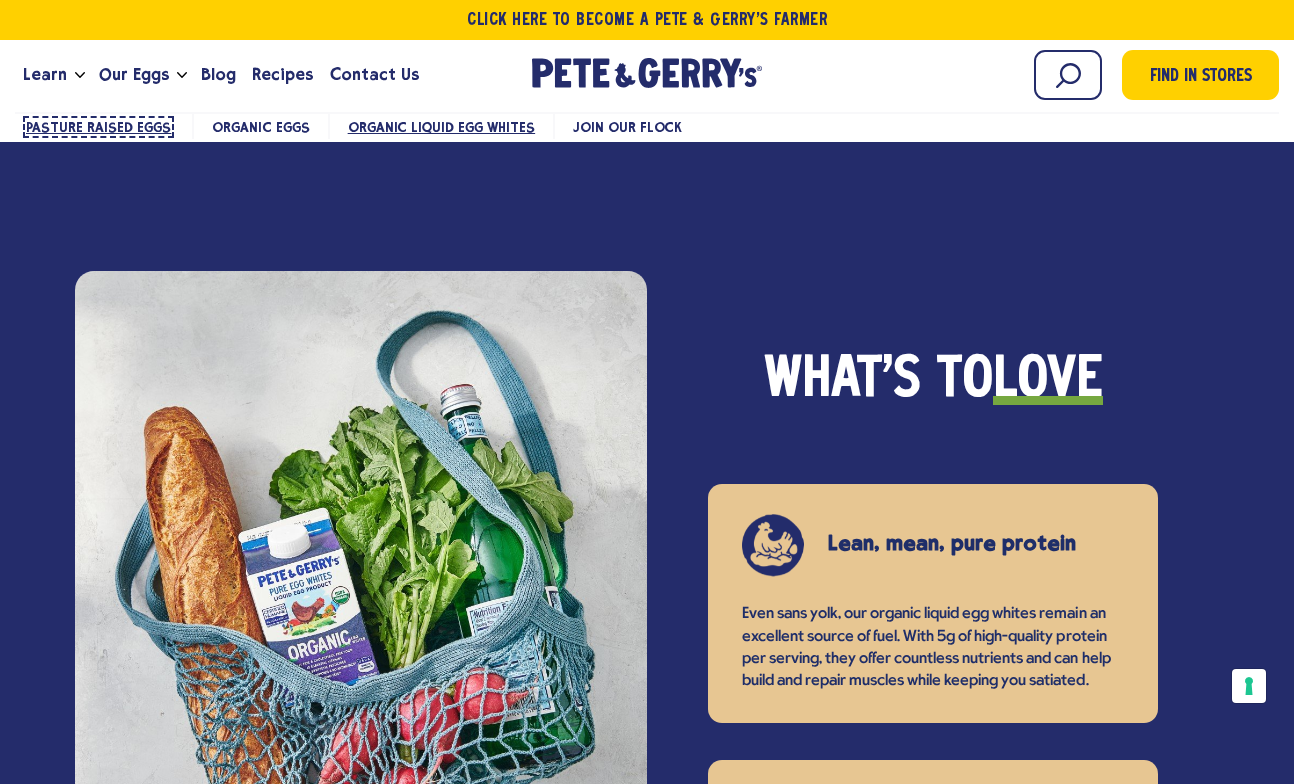 click on "Pasture Raised Eggs" at bounding box center [98, 127] 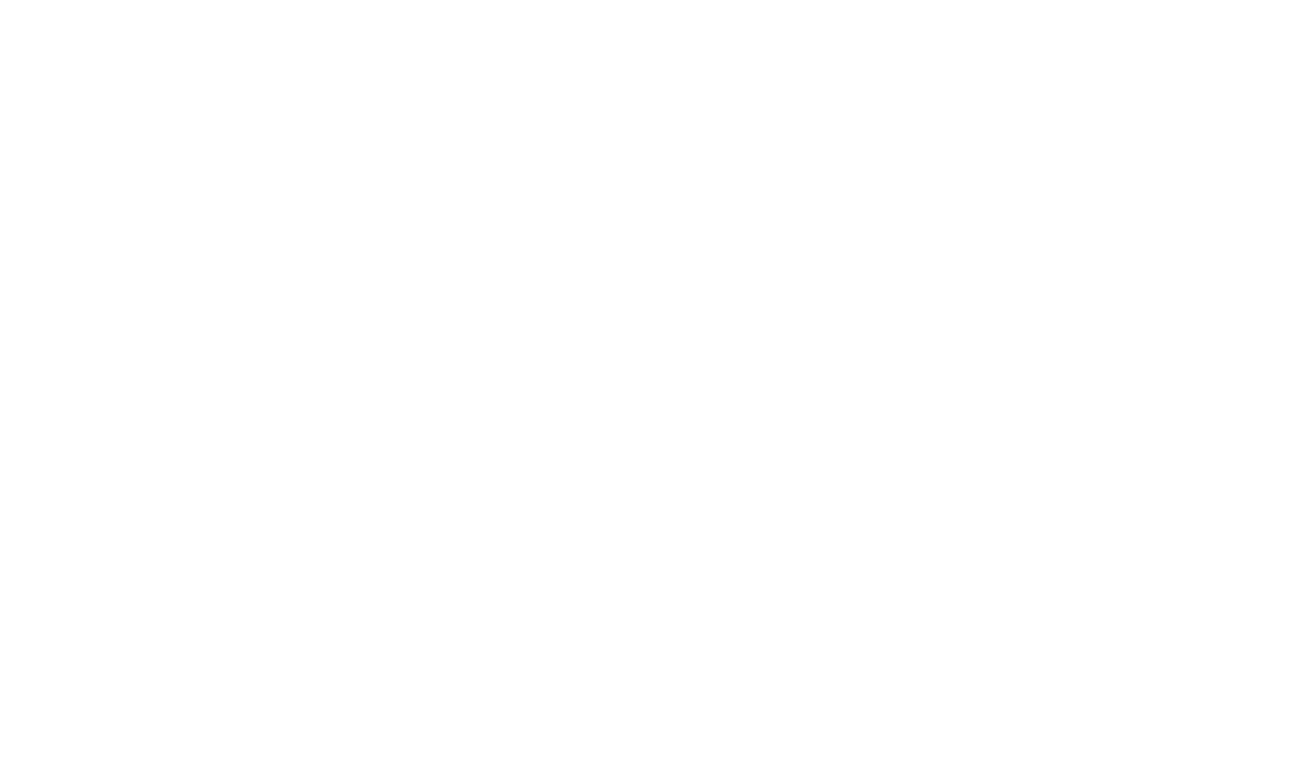 scroll, scrollTop: 0, scrollLeft: 0, axis: both 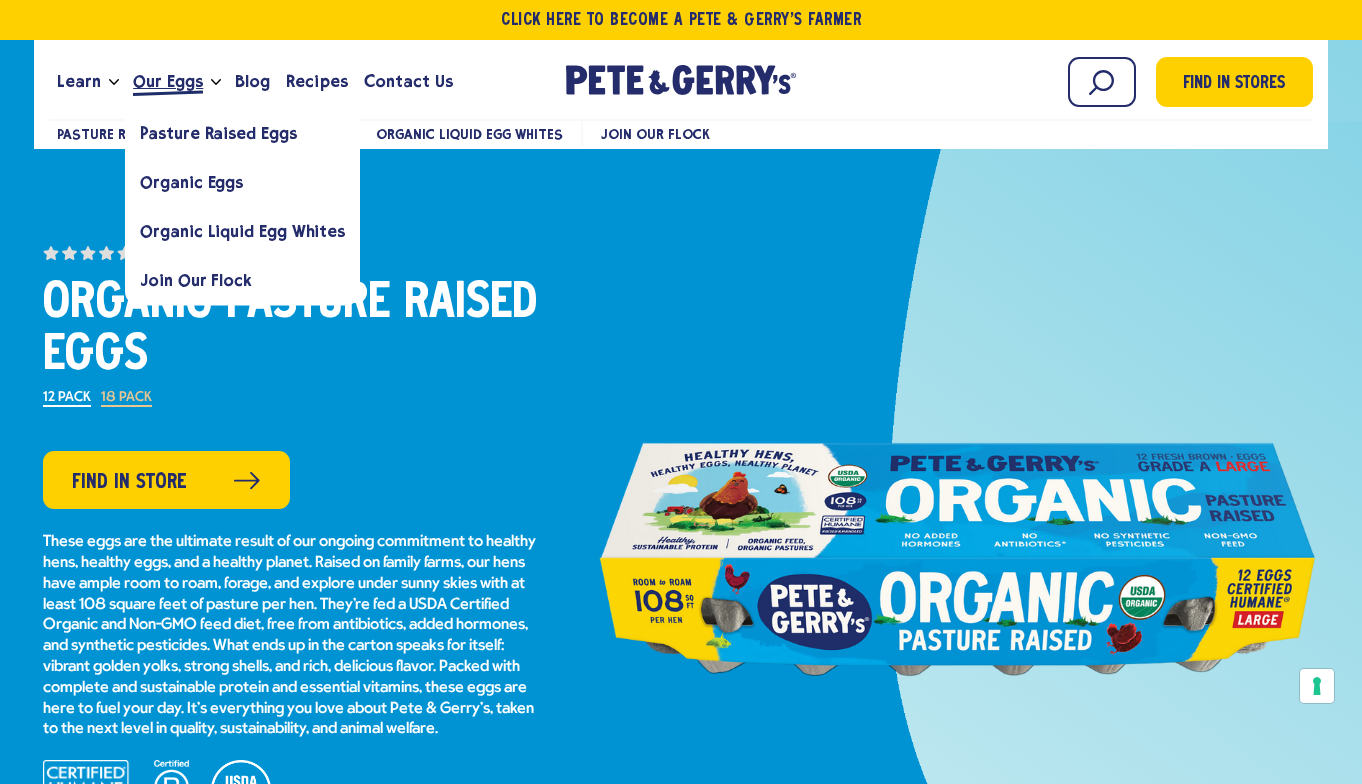 click on "Our Eggs" at bounding box center (168, 81) 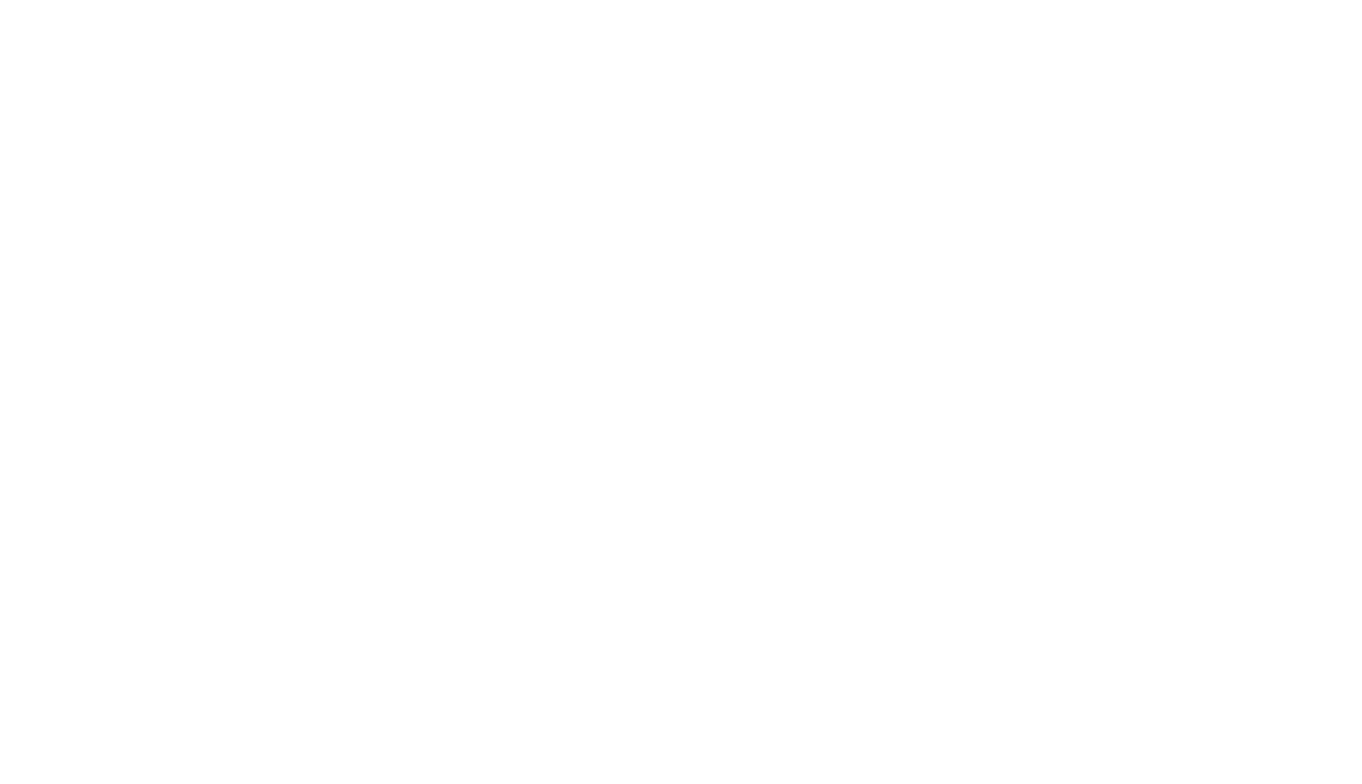 scroll, scrollTop: 0, scrollLeft: 0, axis: both 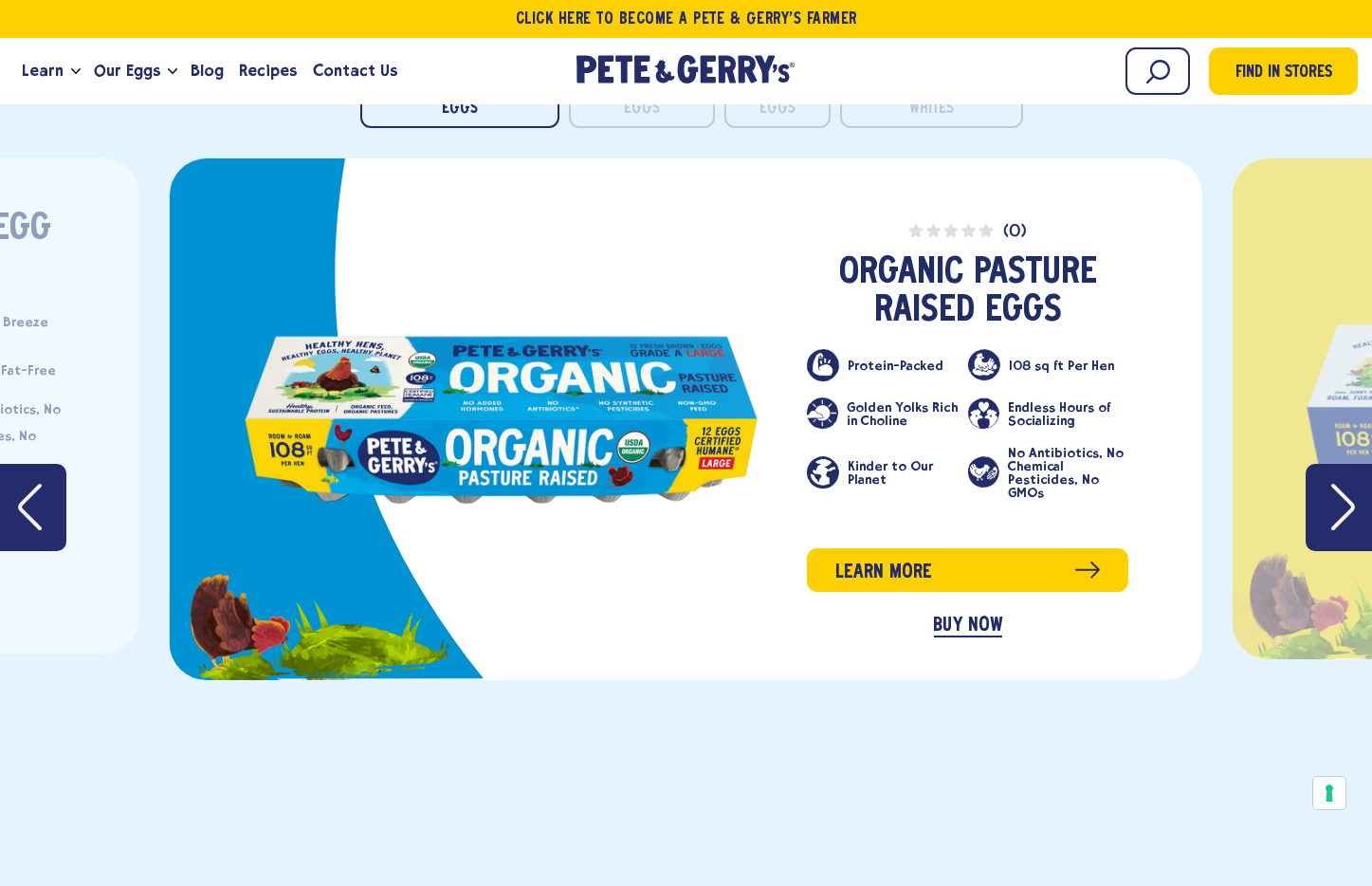 click 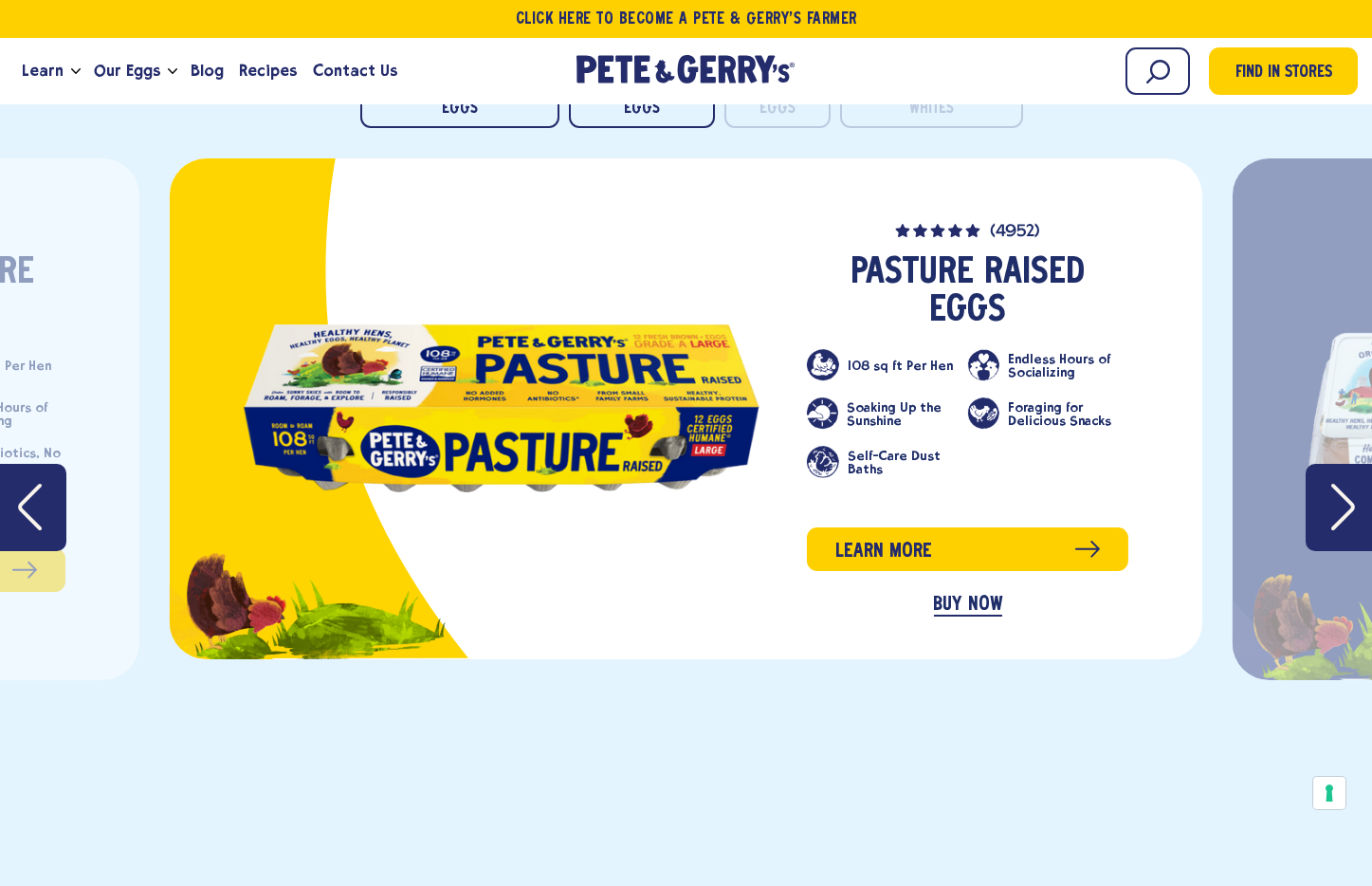 click 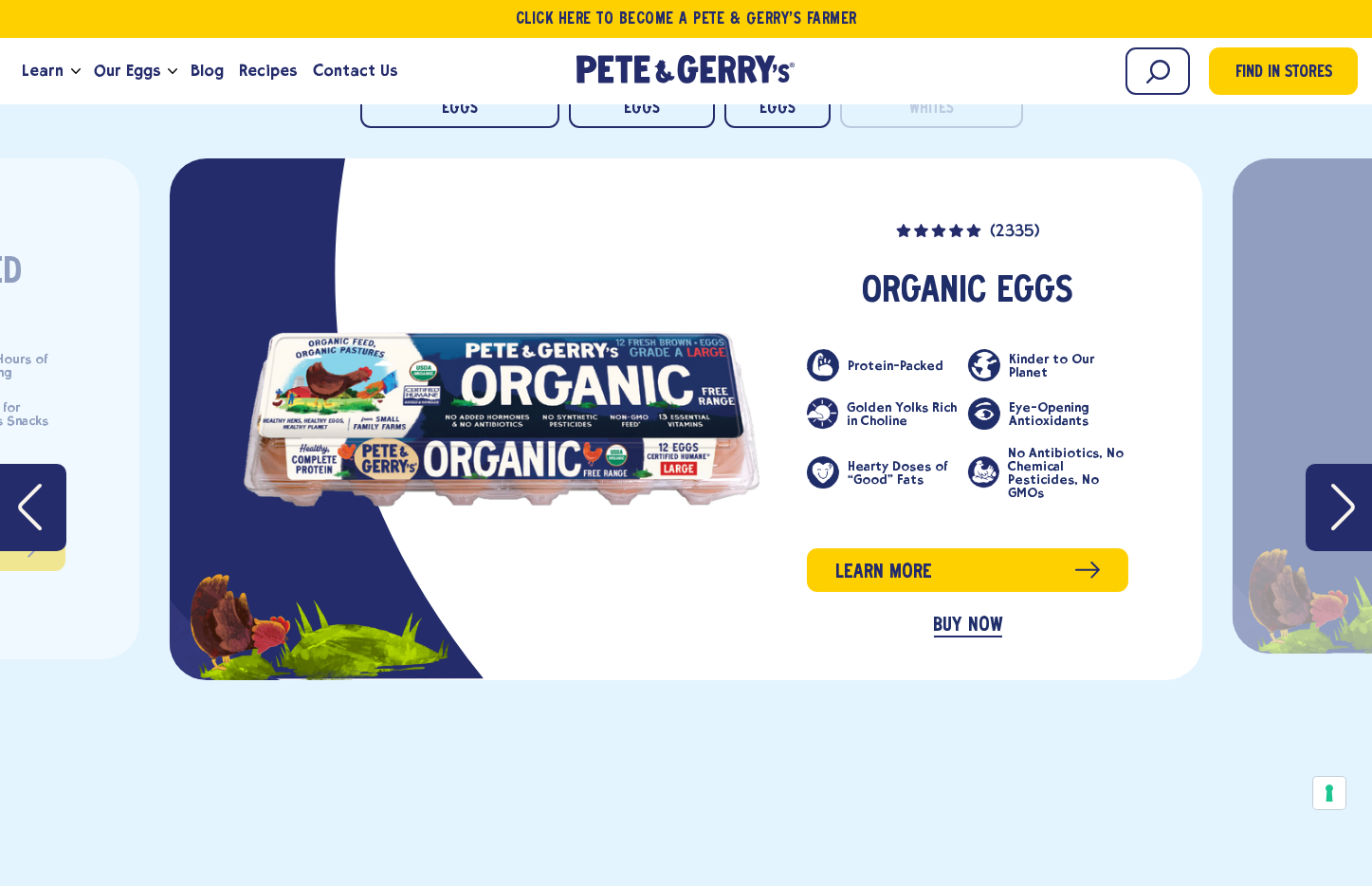 click 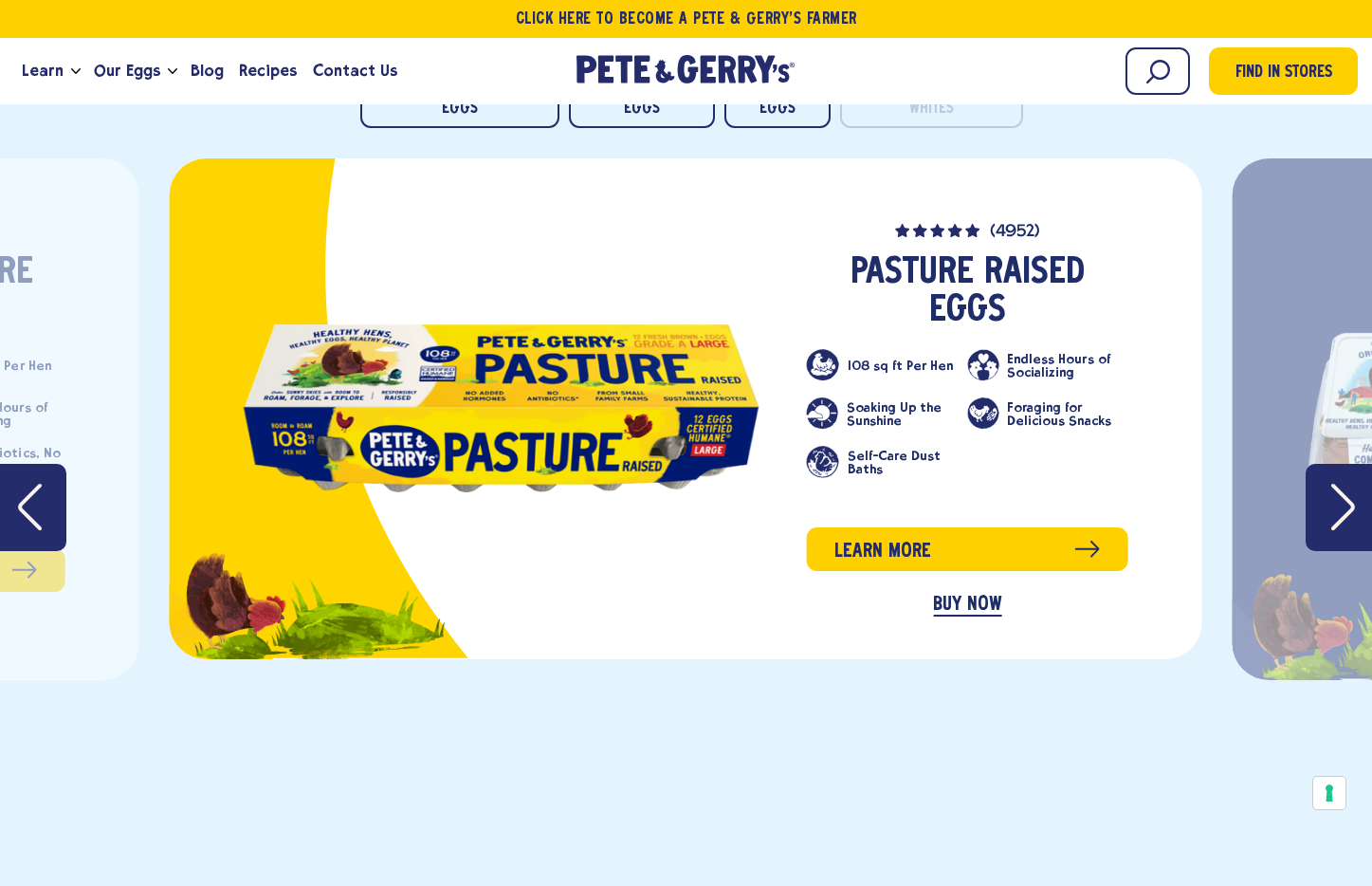 click 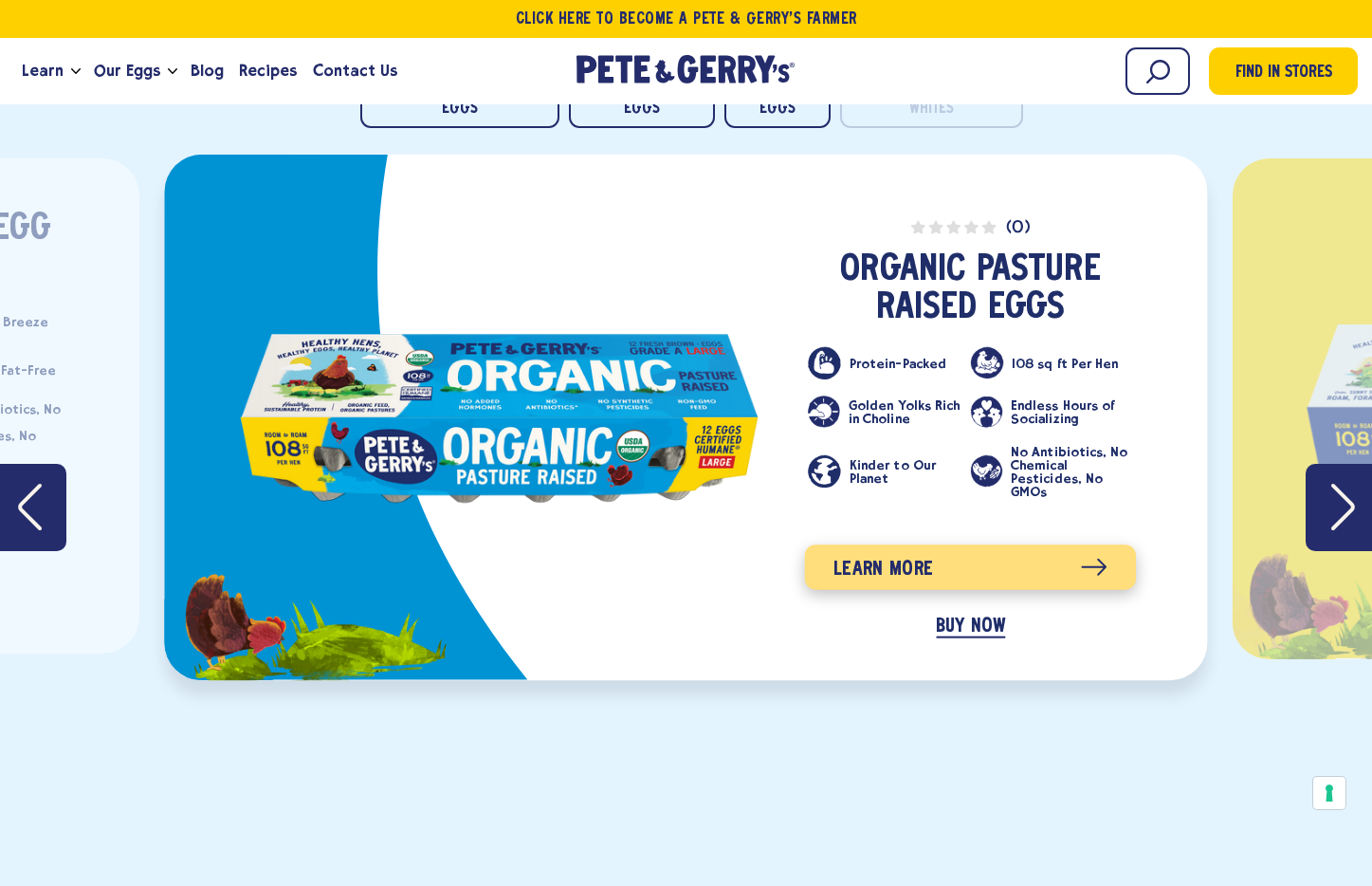 click on "Learn more" at bounding box center (970, 567) 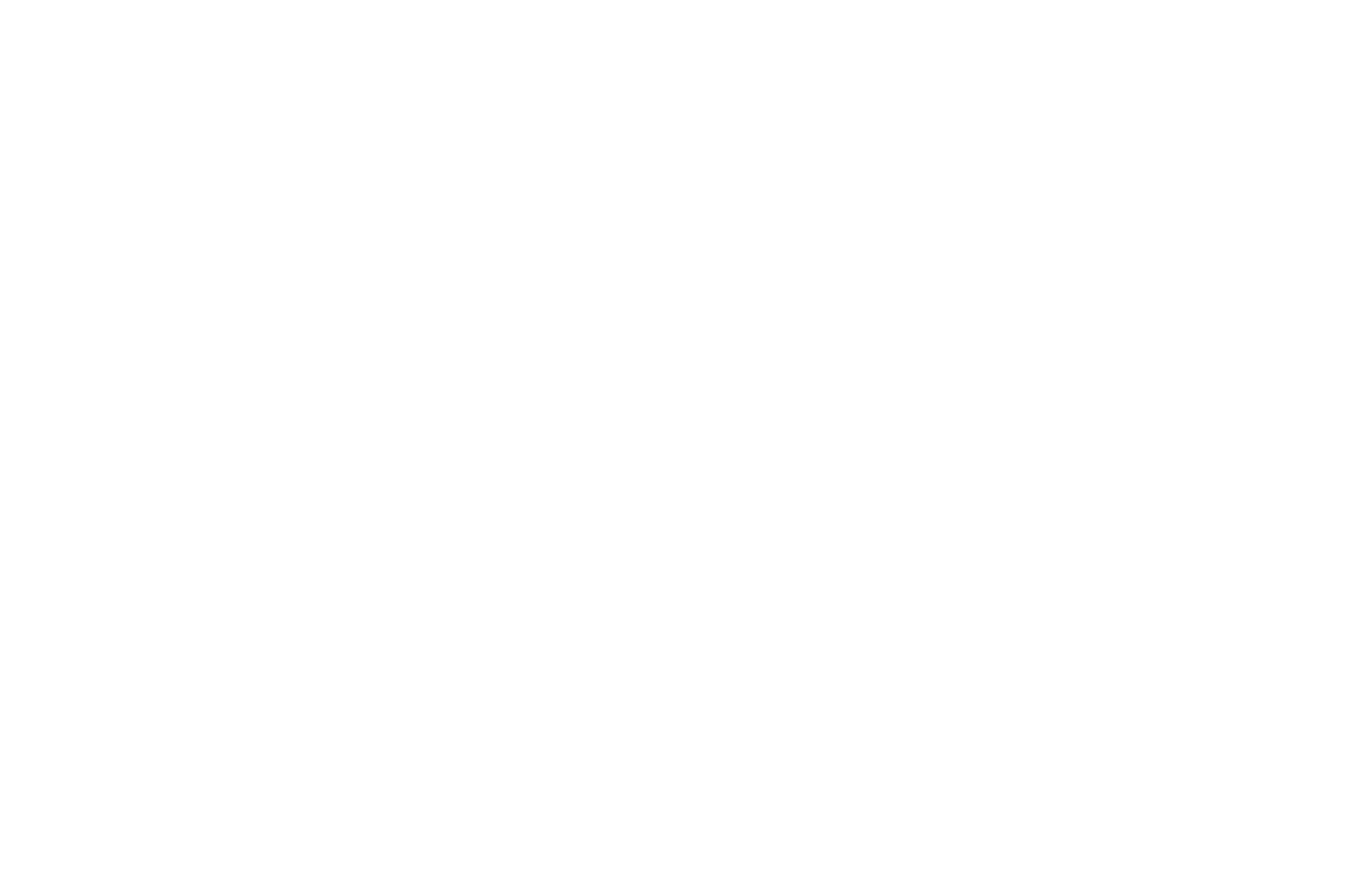 scroll, scrollTop: 0, scrollLeft: 0, axis: both 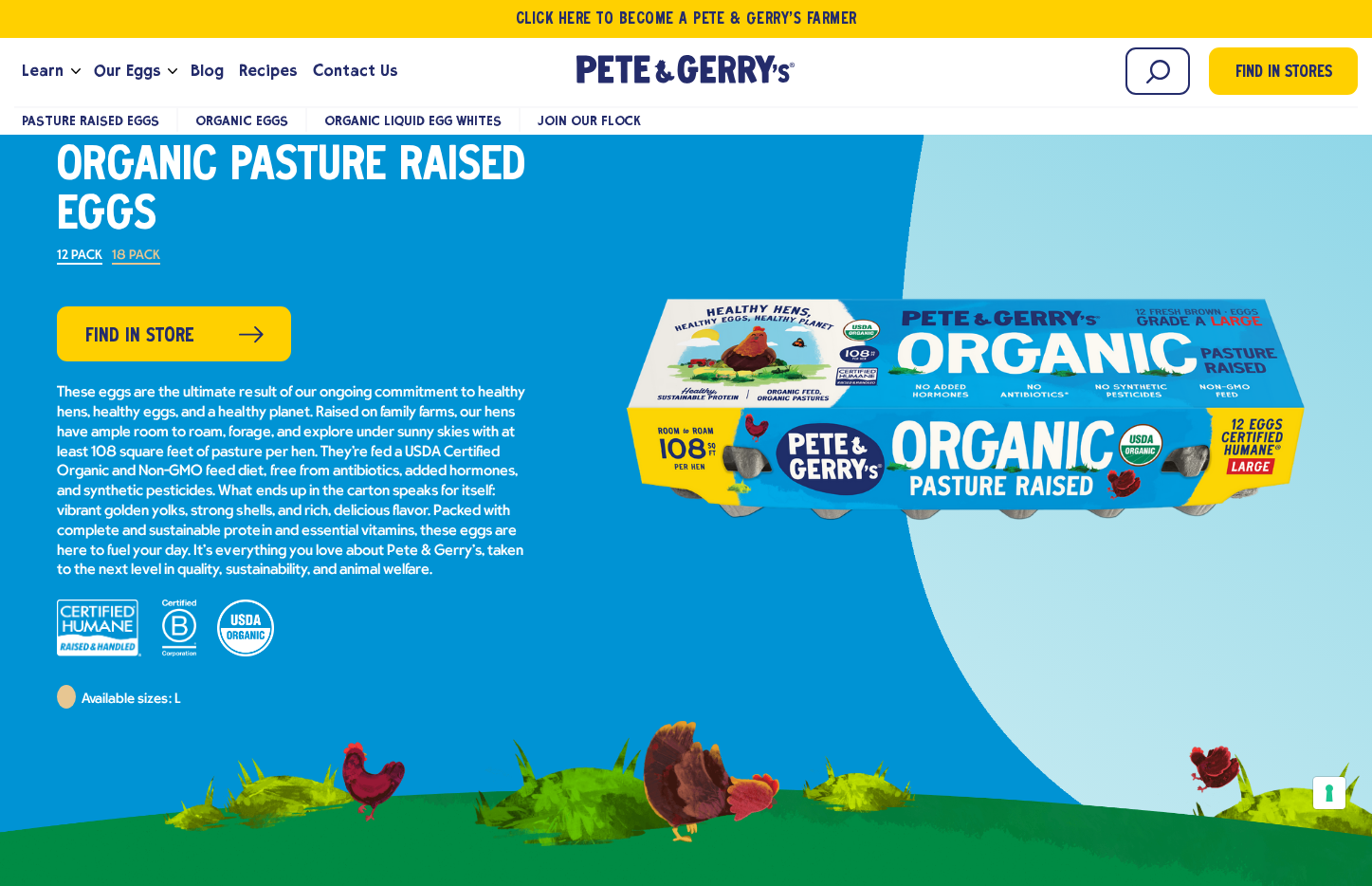 click on "12 Pack" at bounding box center [80, 257] 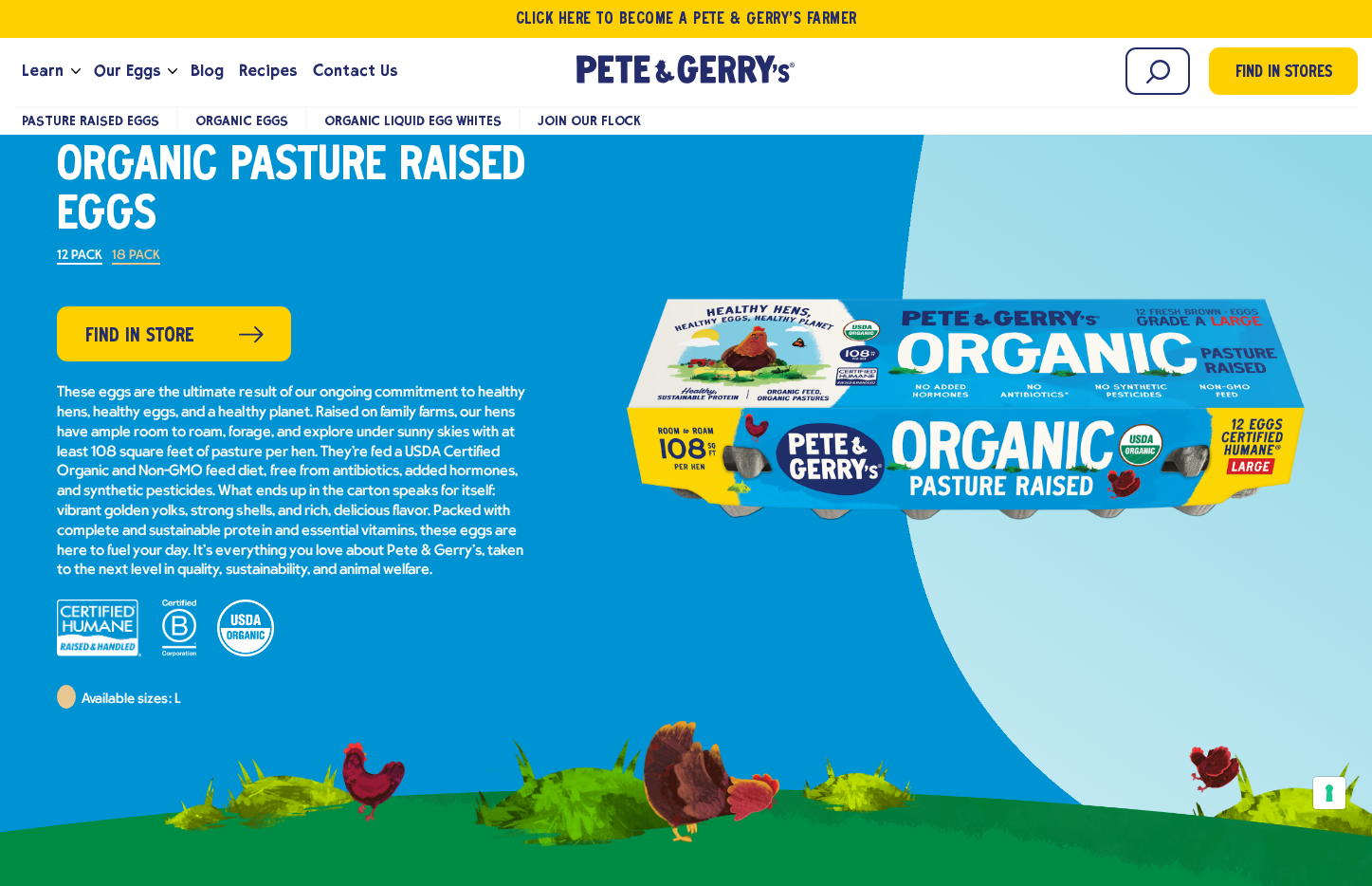 click on "18 Pack" at bounding box center [136, 257] 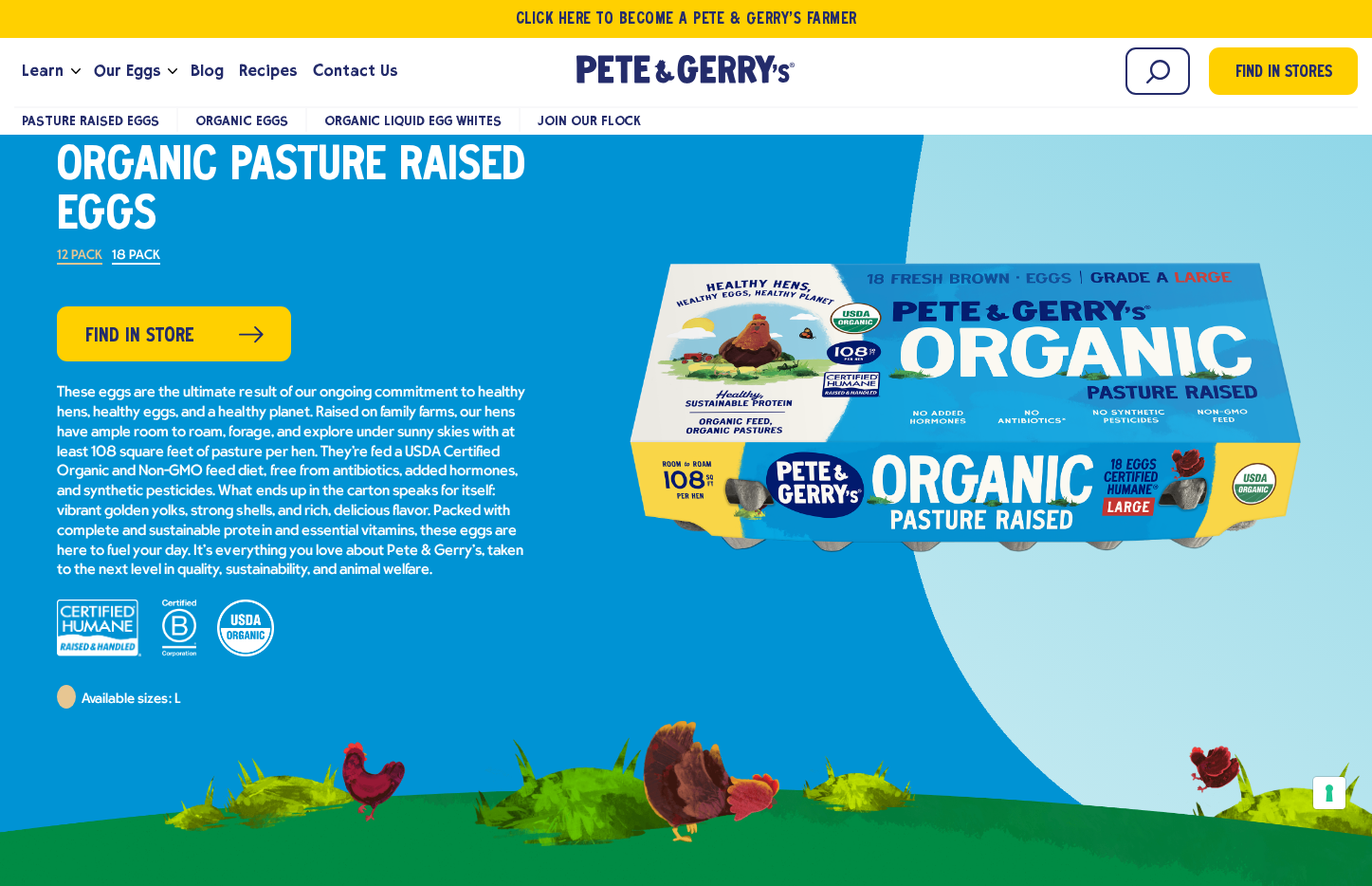 click on "12 Pack" at bounding box center (80, 257) 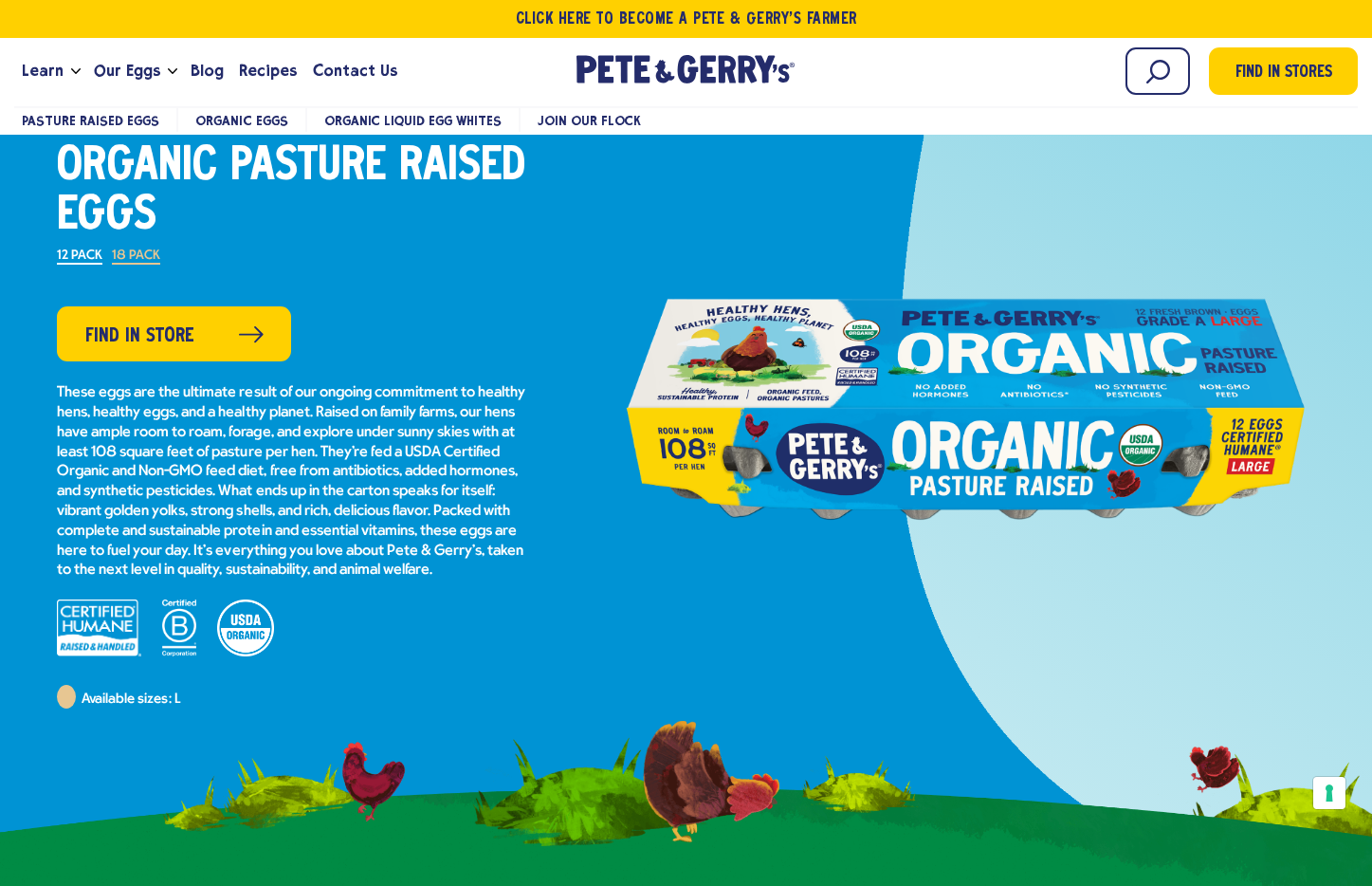 click on "18 Pack" at bounding box center [136, 257] 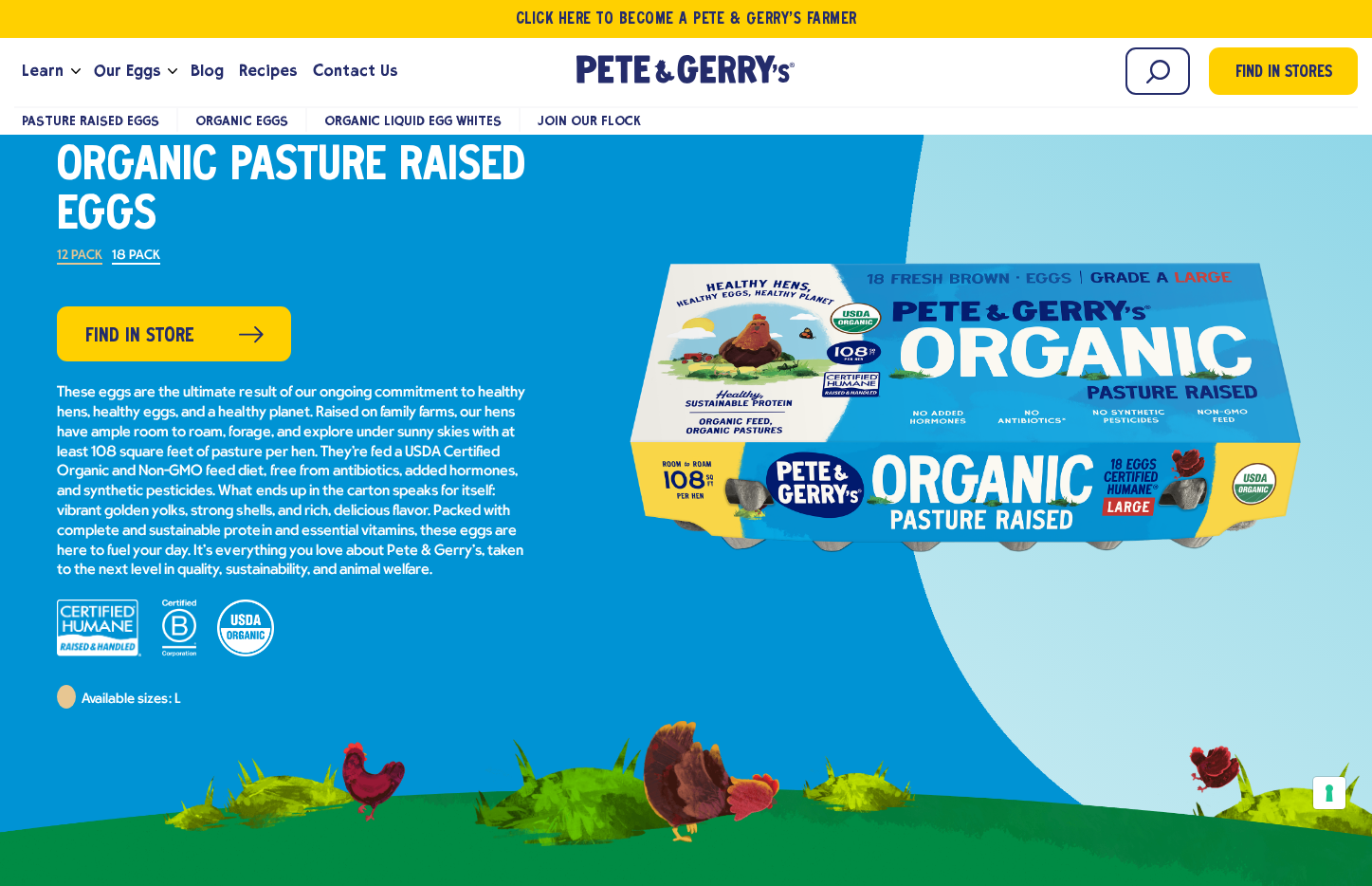 click on "12 Pack" at bounding box center (80, 257) 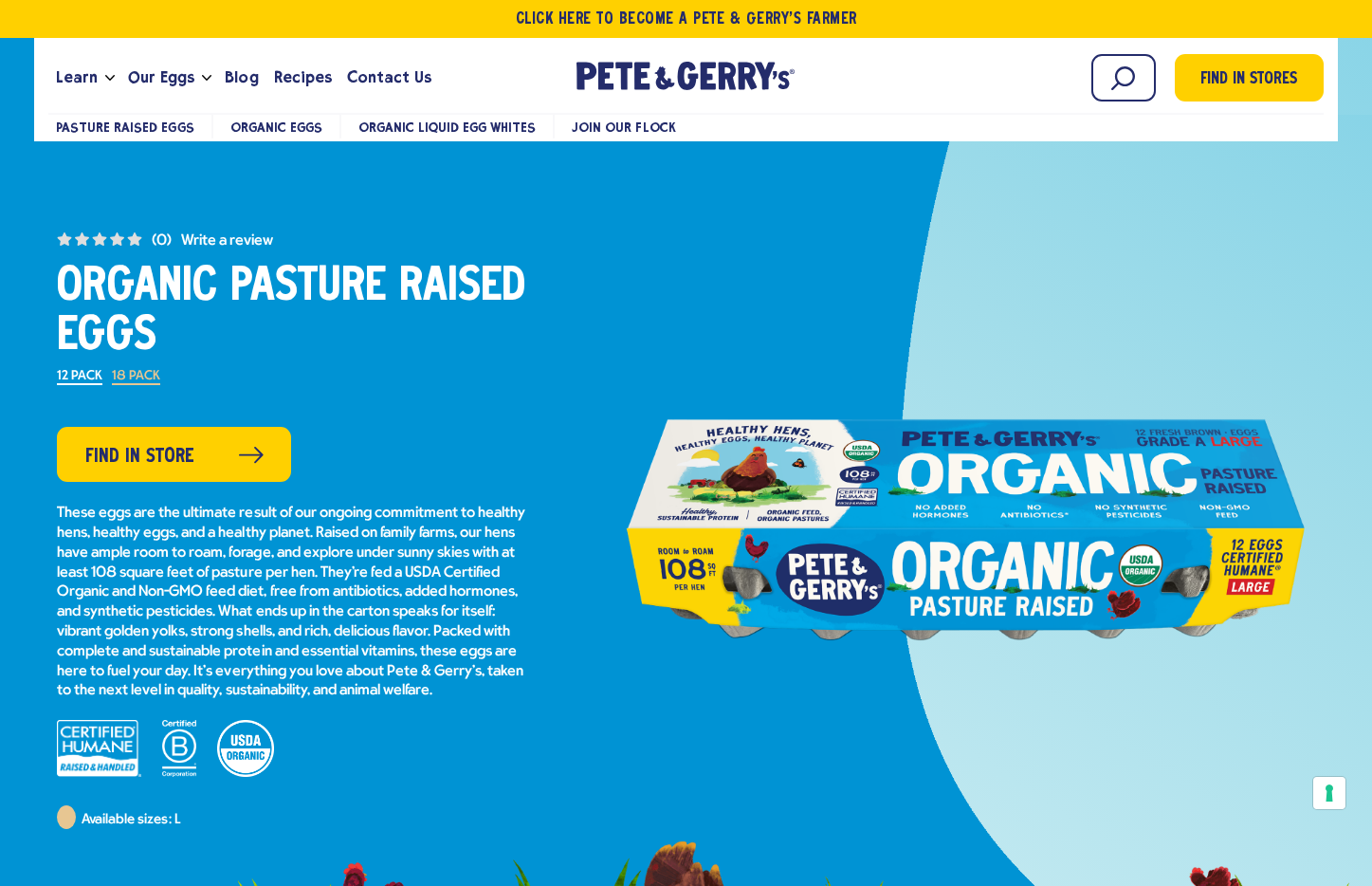 scroll, scrollTop: 0, scrollLeft: 0, axis: both 